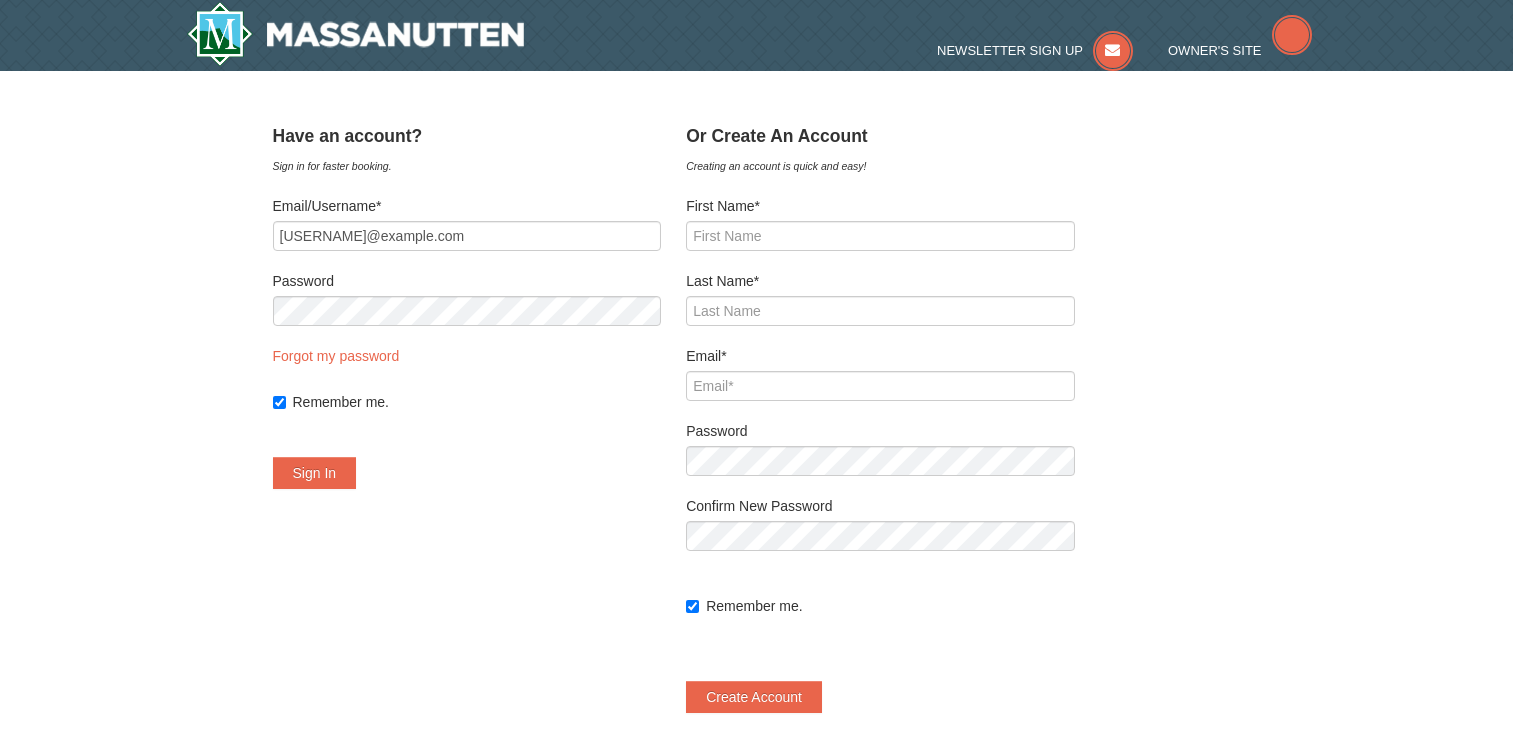 scroll, scrollTop: 0, scrollLeft: 0, axis: both 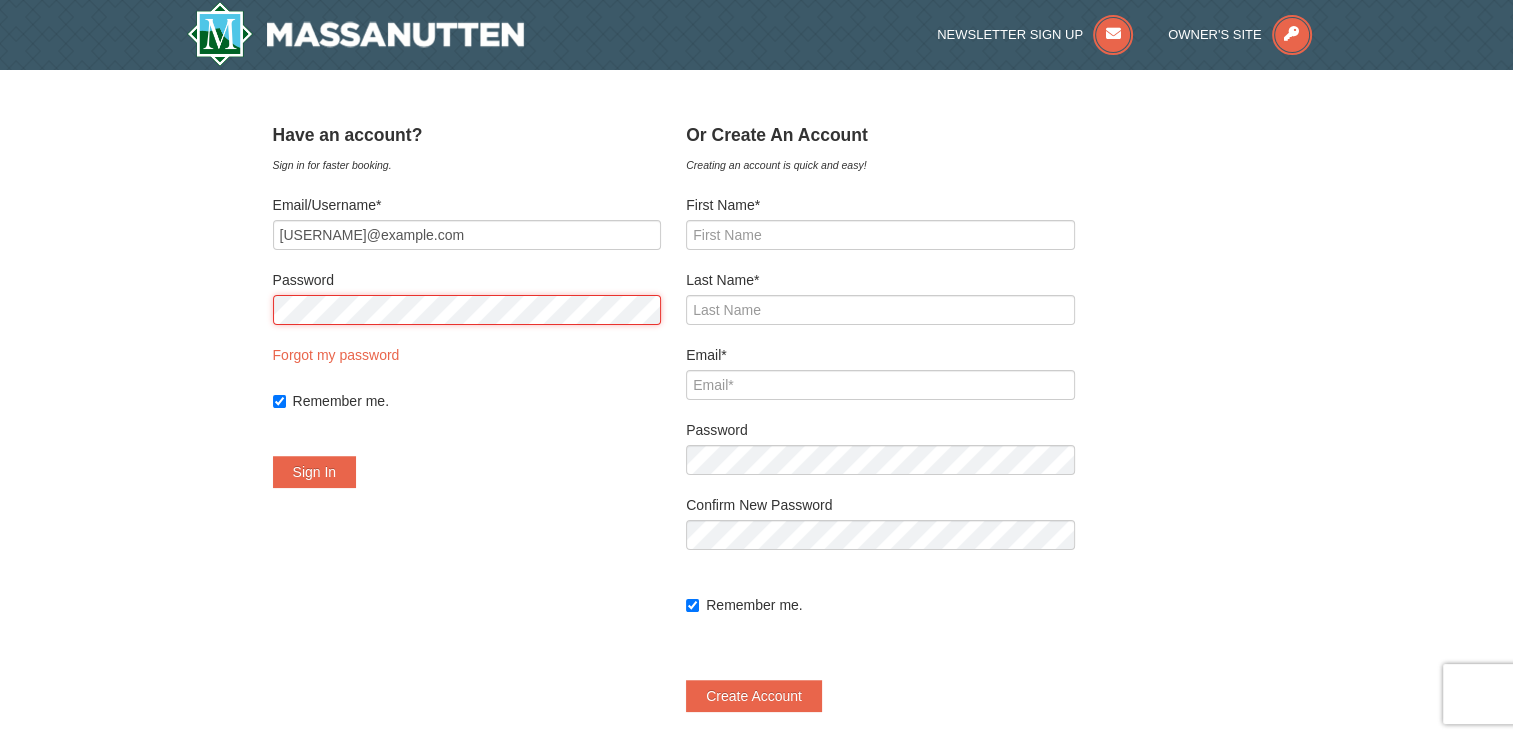 click on "Sign In" at bounding box center (315, 472) 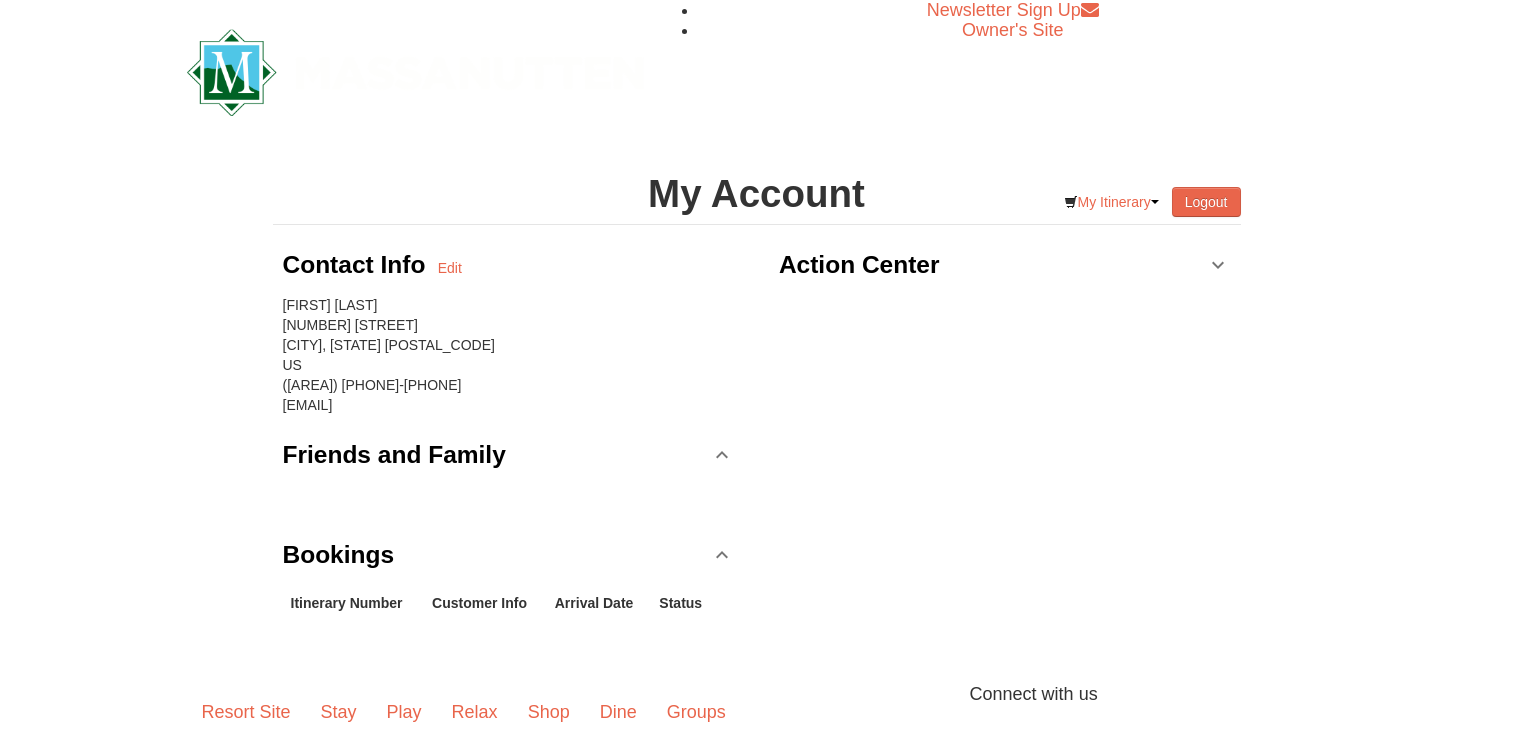 scroll, scrollTop: 0, scrollLeft: 0, axis: both 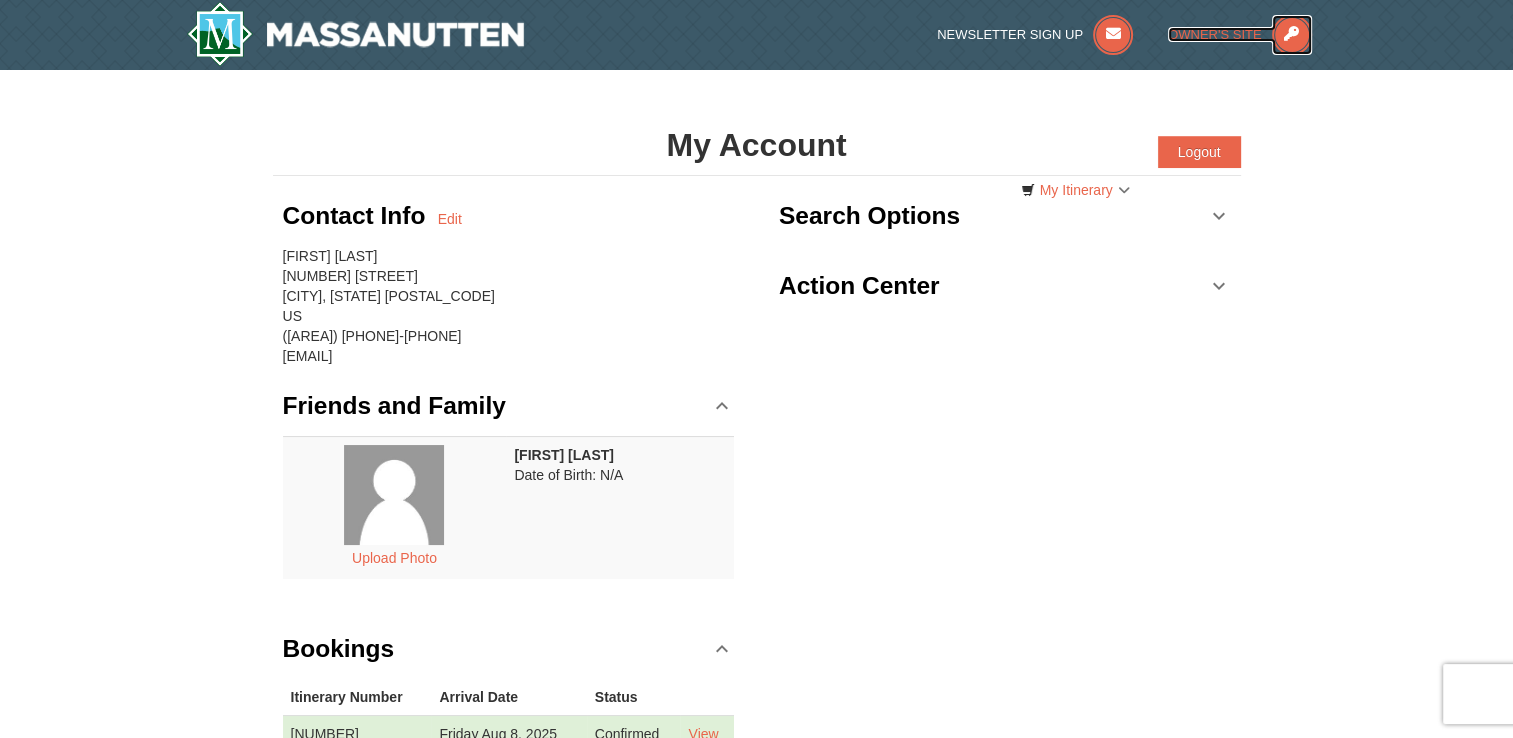 click on "Owner's Site" at bounding box center [1215, 34] 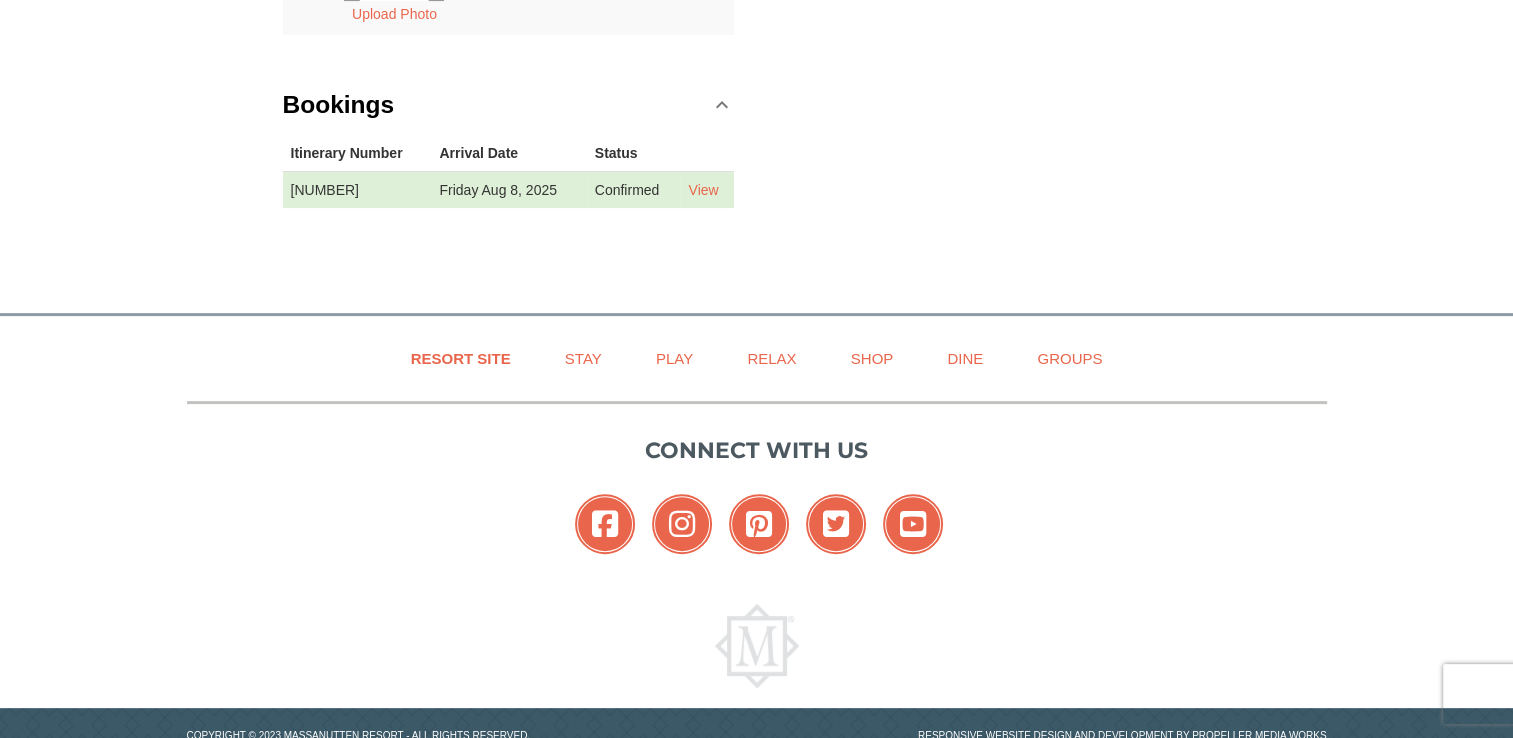 scroll, scrollTop: 596, scrollLeft: 0, axis: vertical 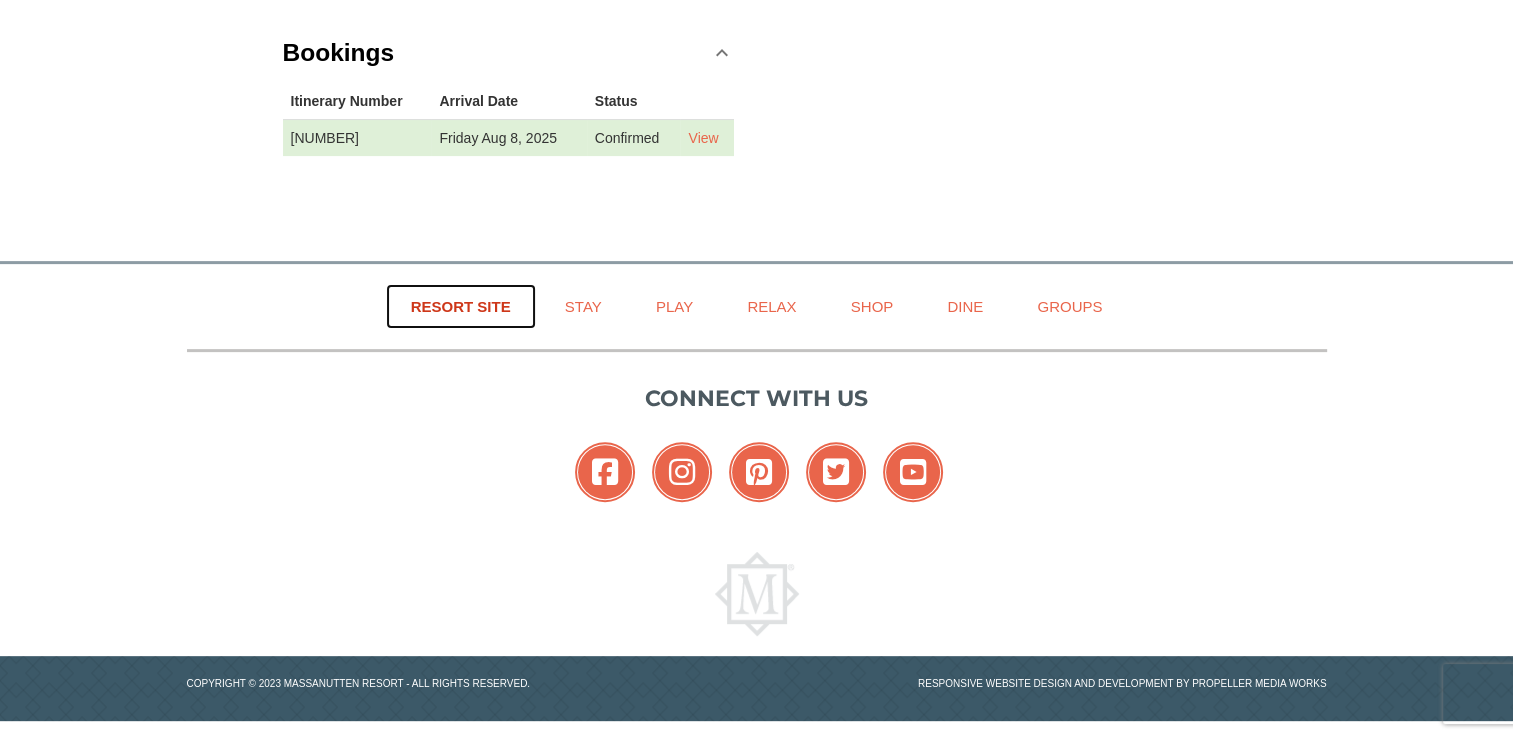 click on "Resort Site" at bounding box center [461, 306] 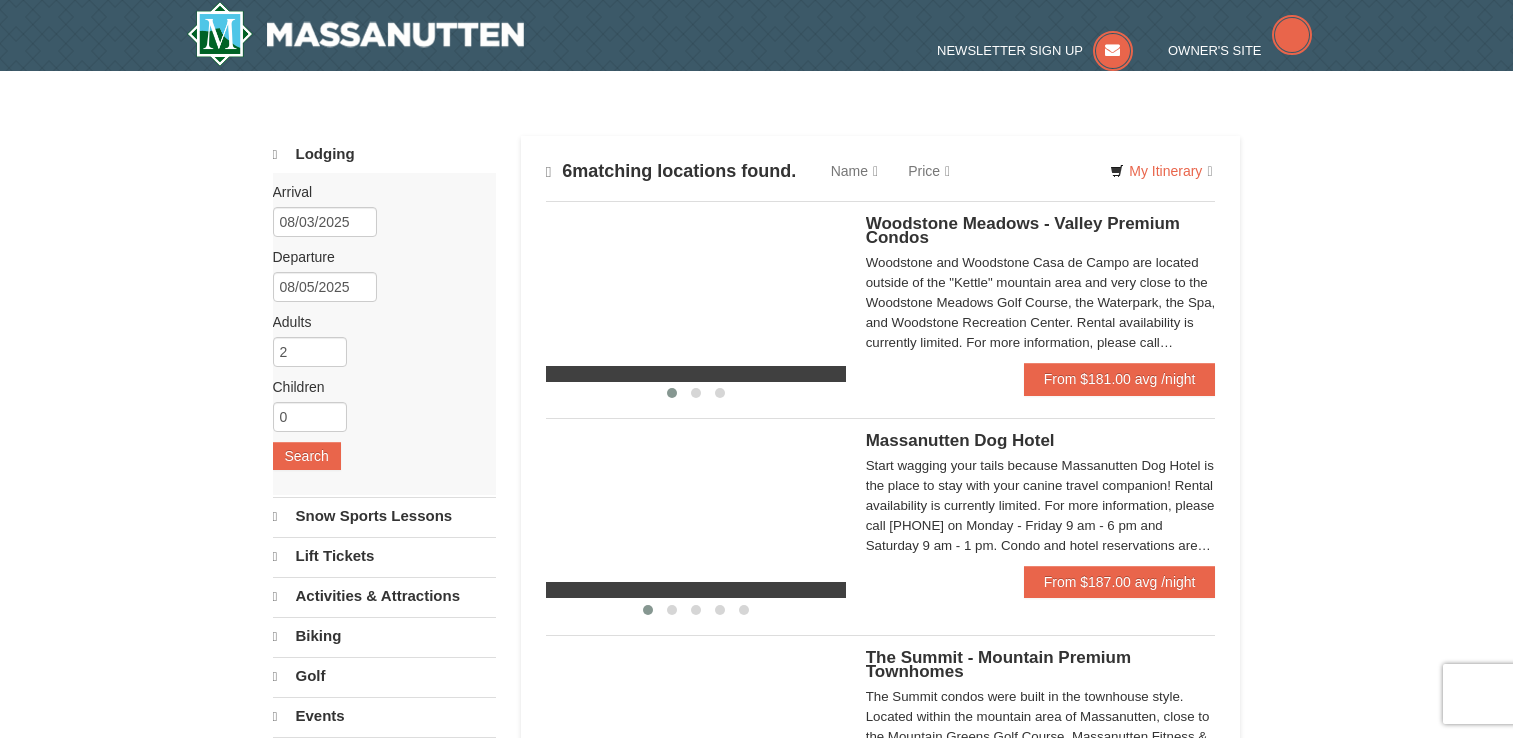 scroll, scrollTop: 0, scrollLeft: 0, axis: both 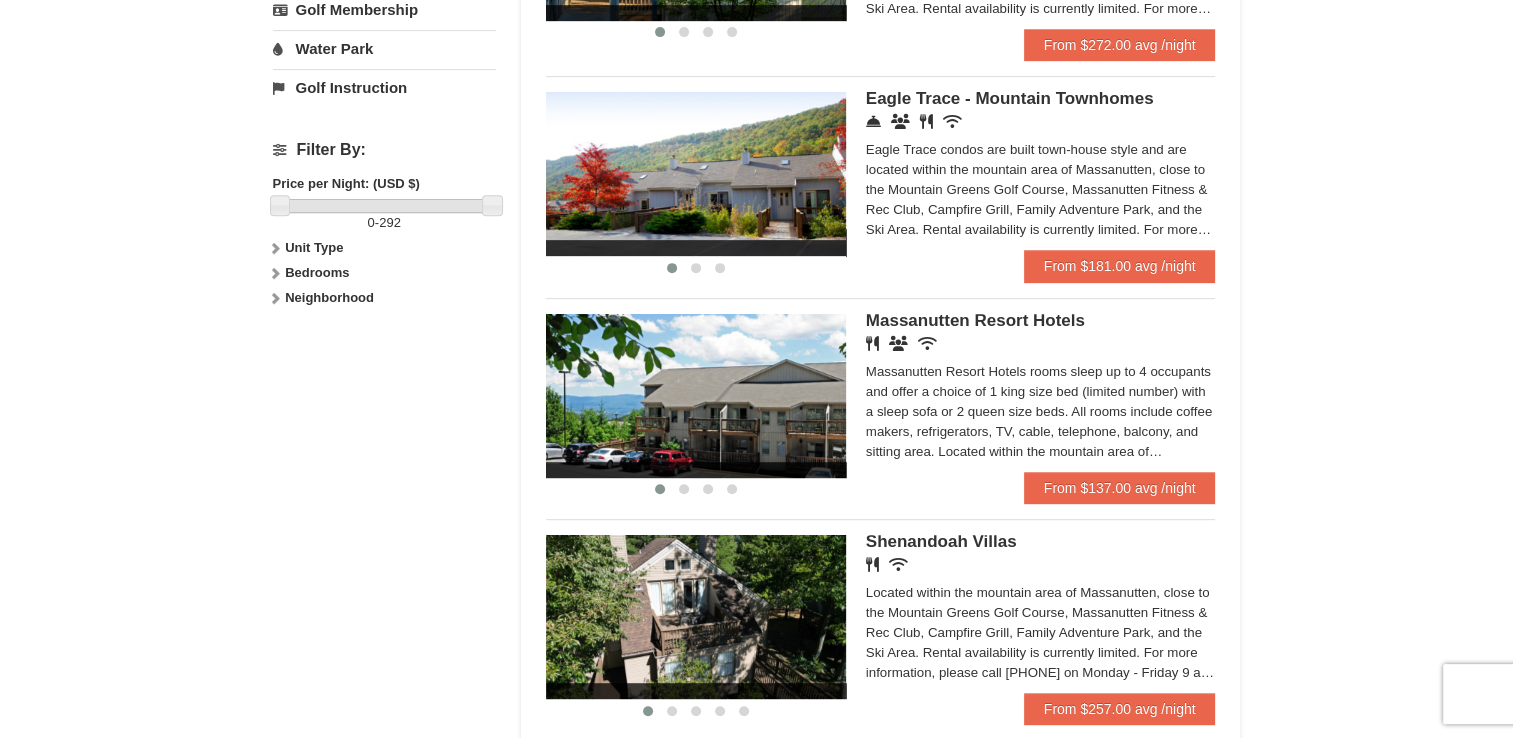 click on "Massanutten Resort Hotels" at bounding box center (975, 320) 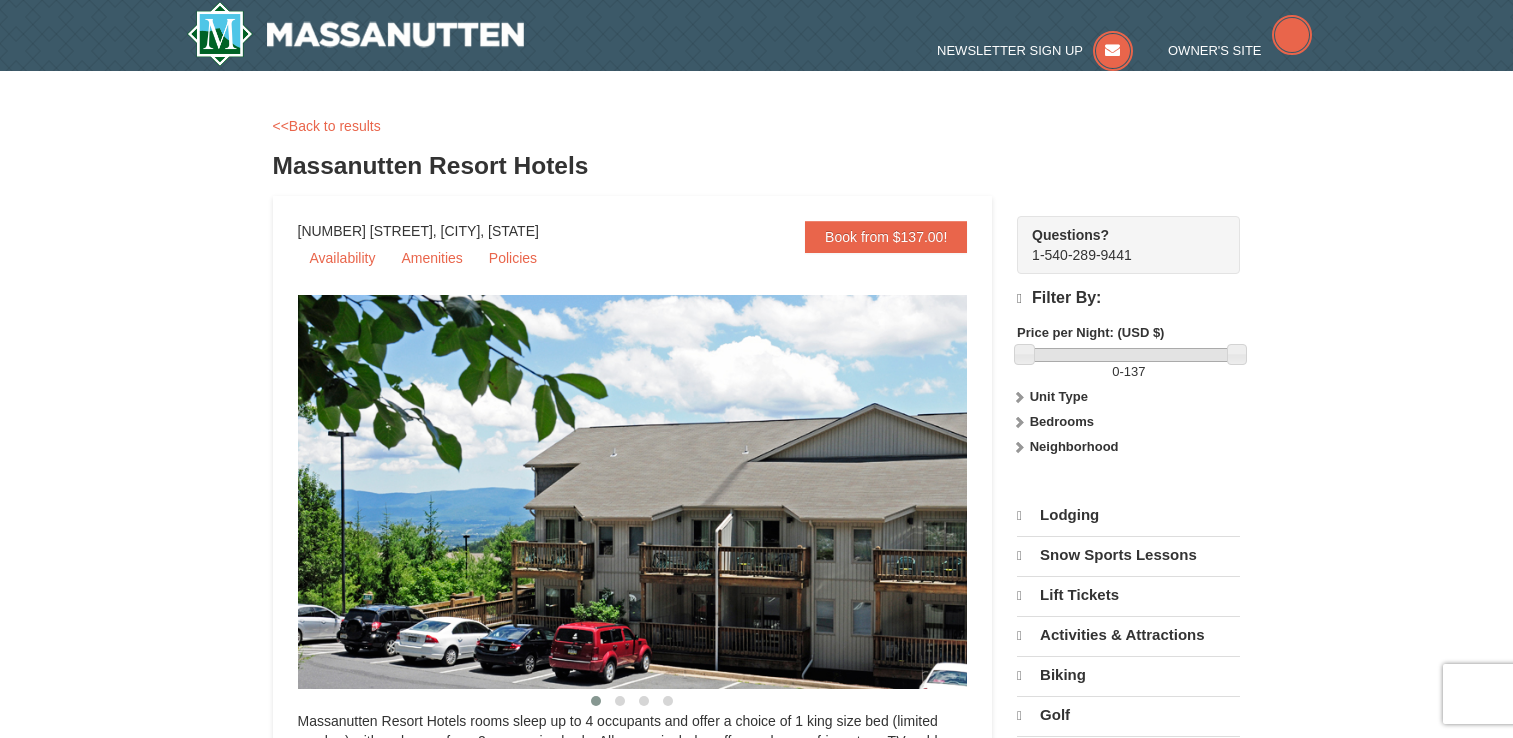 scroll, scrollTop: 0, scrollLeft: 0, axis: both 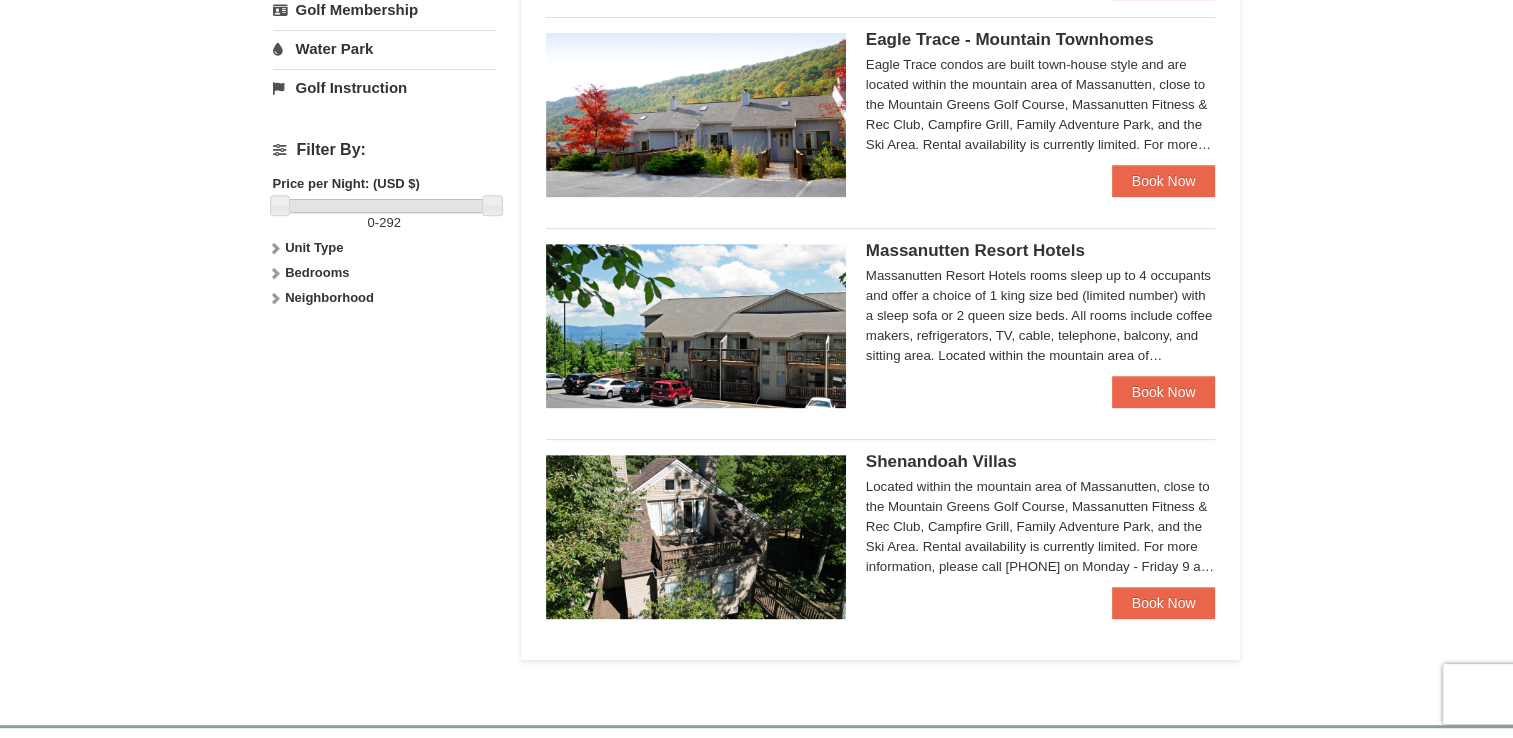 click on "Massanutten Resort Hotels" at bounding box center [975, 250] 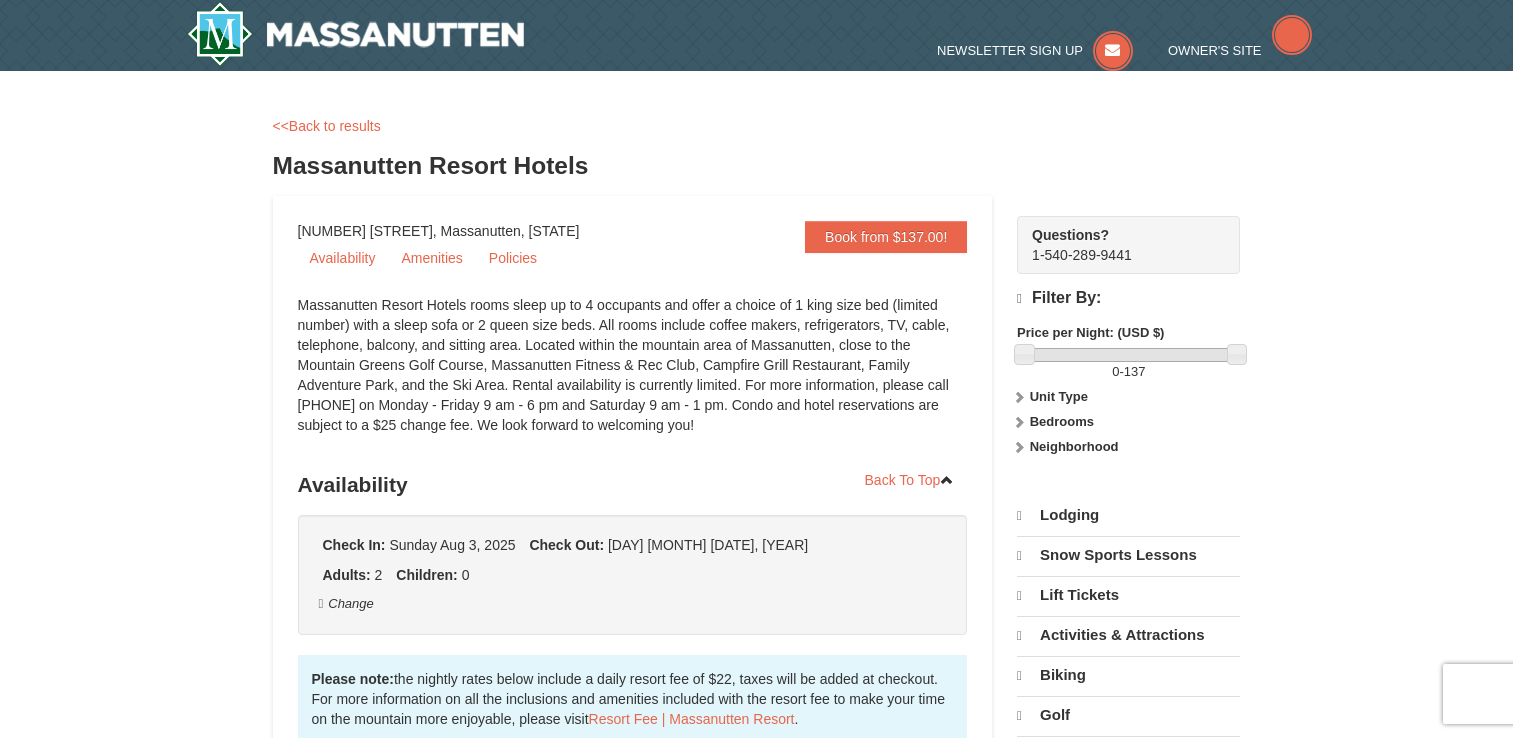 scroll, scrollTop: 0, scrollLeft: 0, axis: both 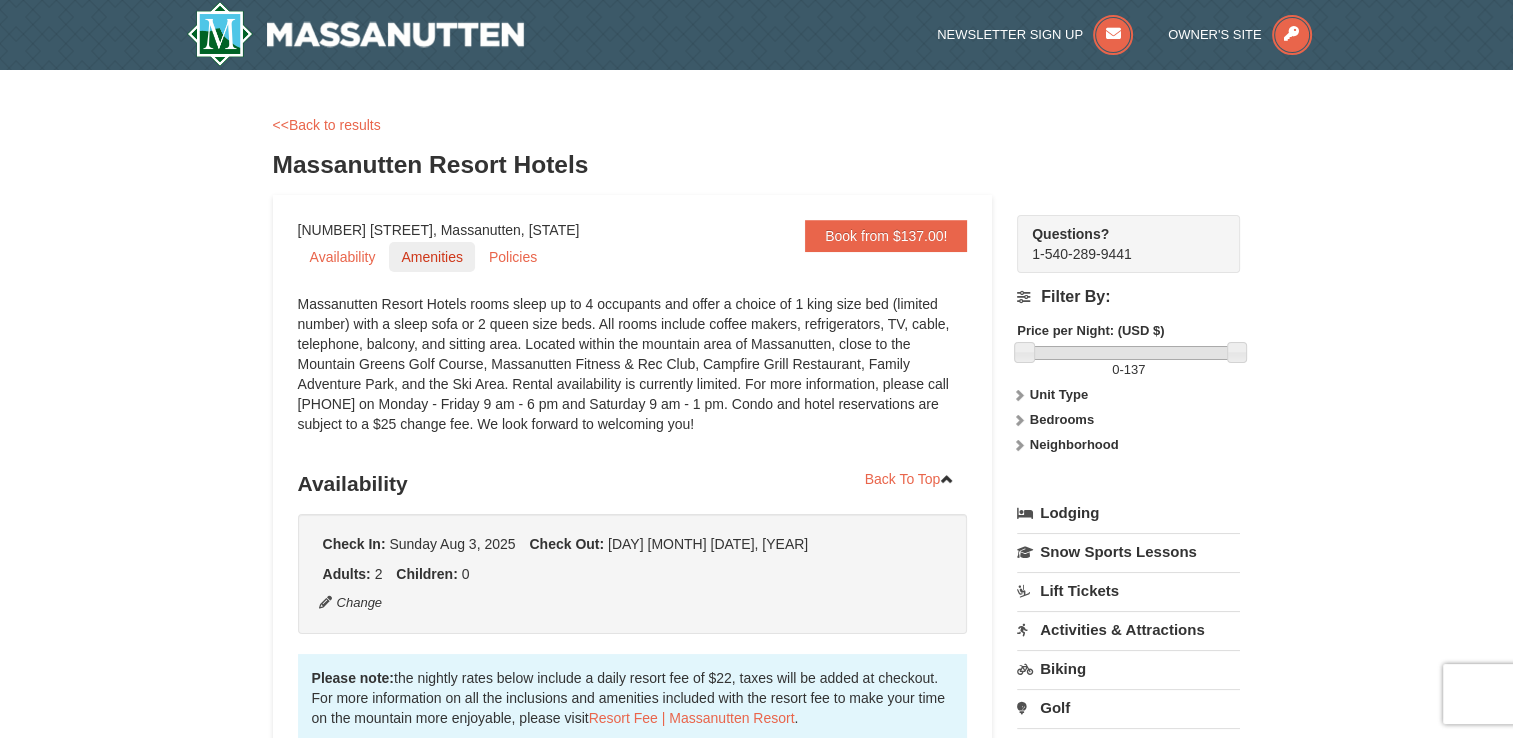 click on "Amenities" at bounding box center (431, 257) 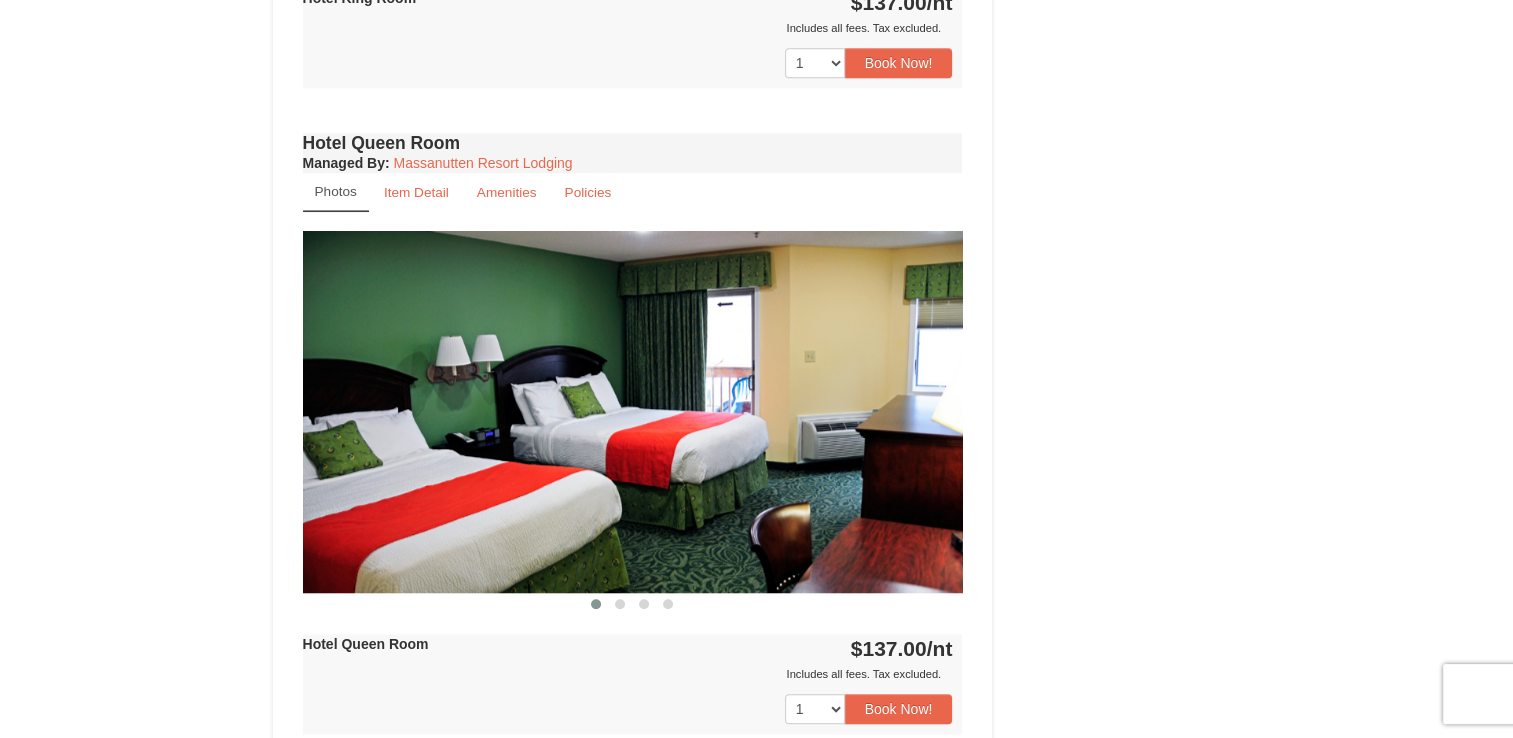 scroll, scrollTop: 1213, scrollLeft: 0, axis: vertical 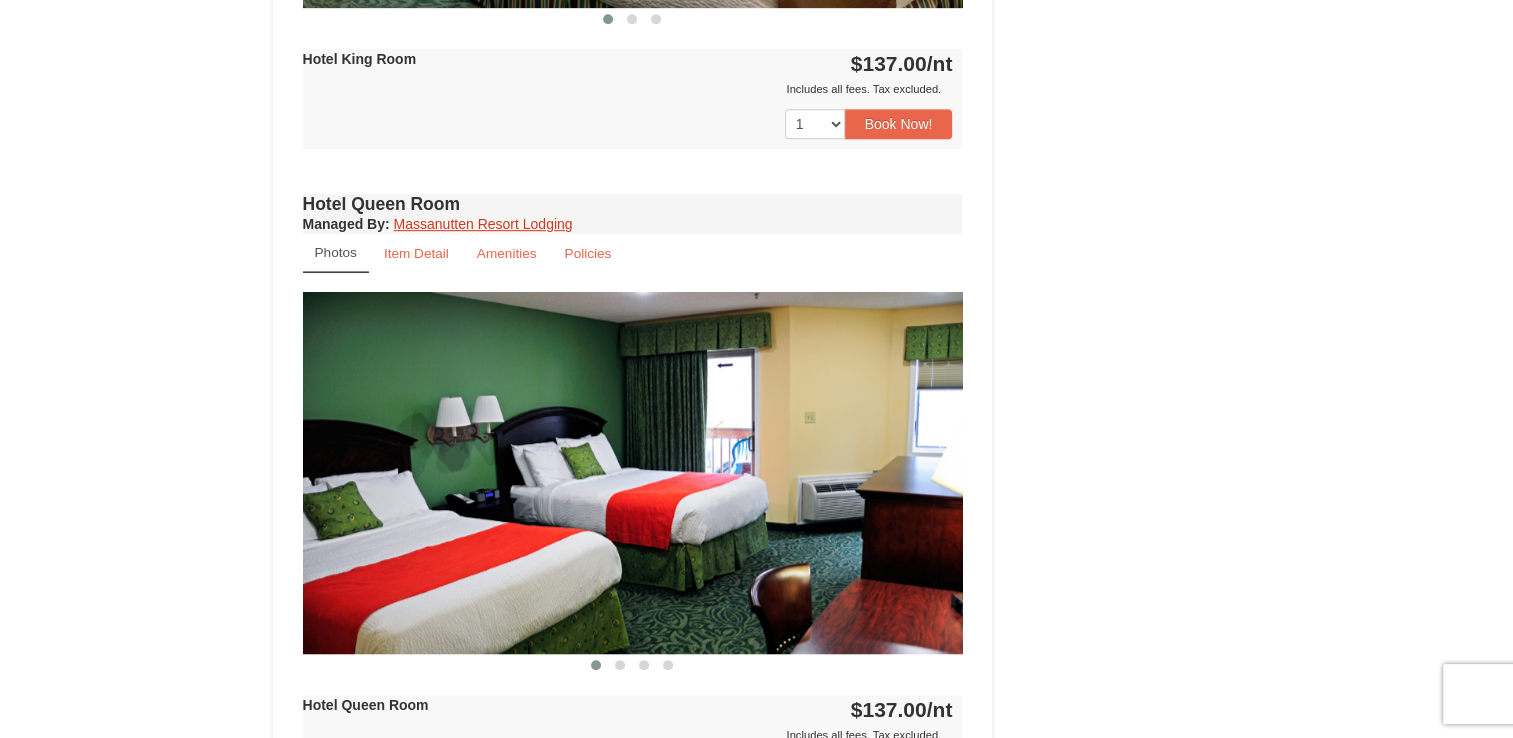 click on "Massanutten Resort Lodging" at bounding box center [483, 224] 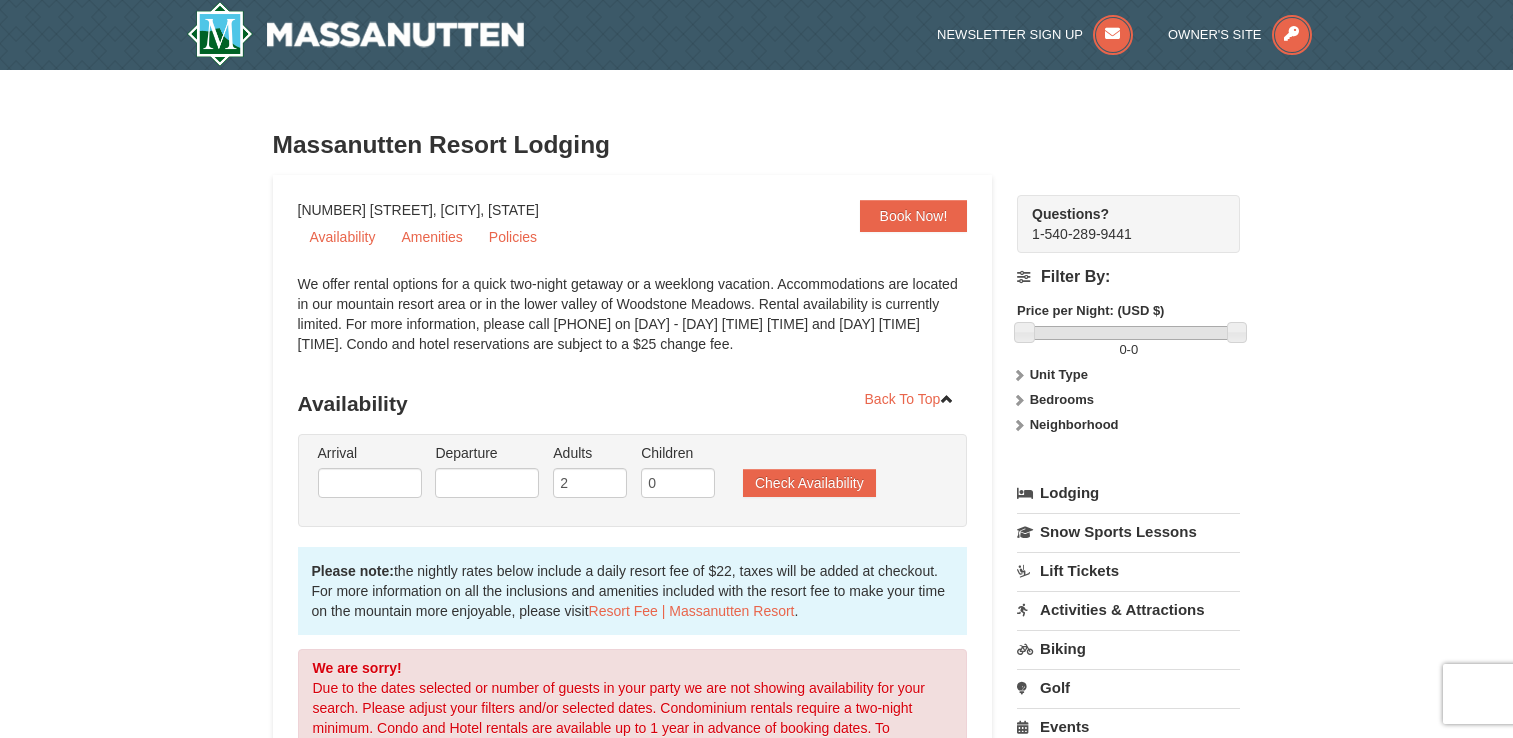 scroll, scrollTop: 0, scrollLeft: 0, axis: both 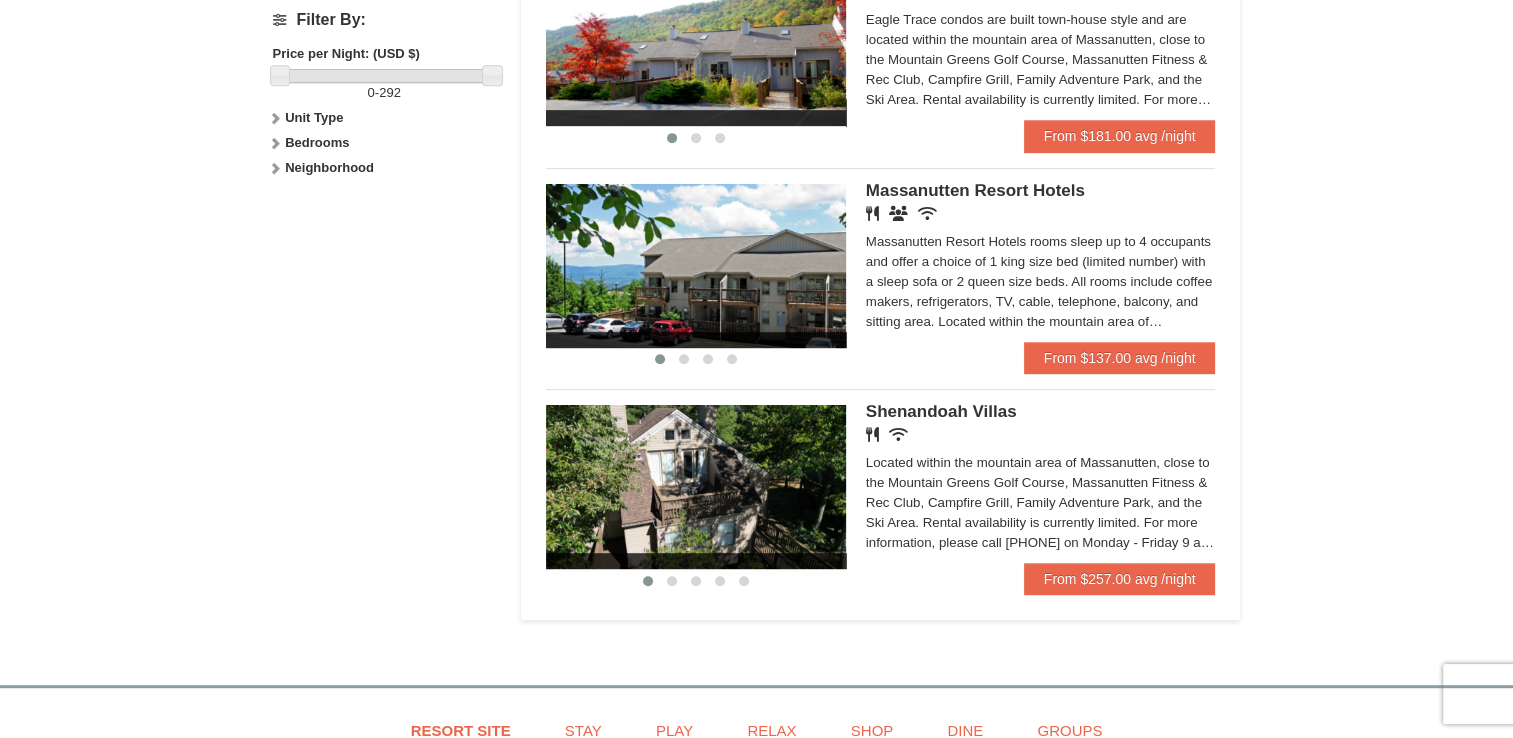click on "Massanutten Resort Hotels" at bounding box center (975, 190) 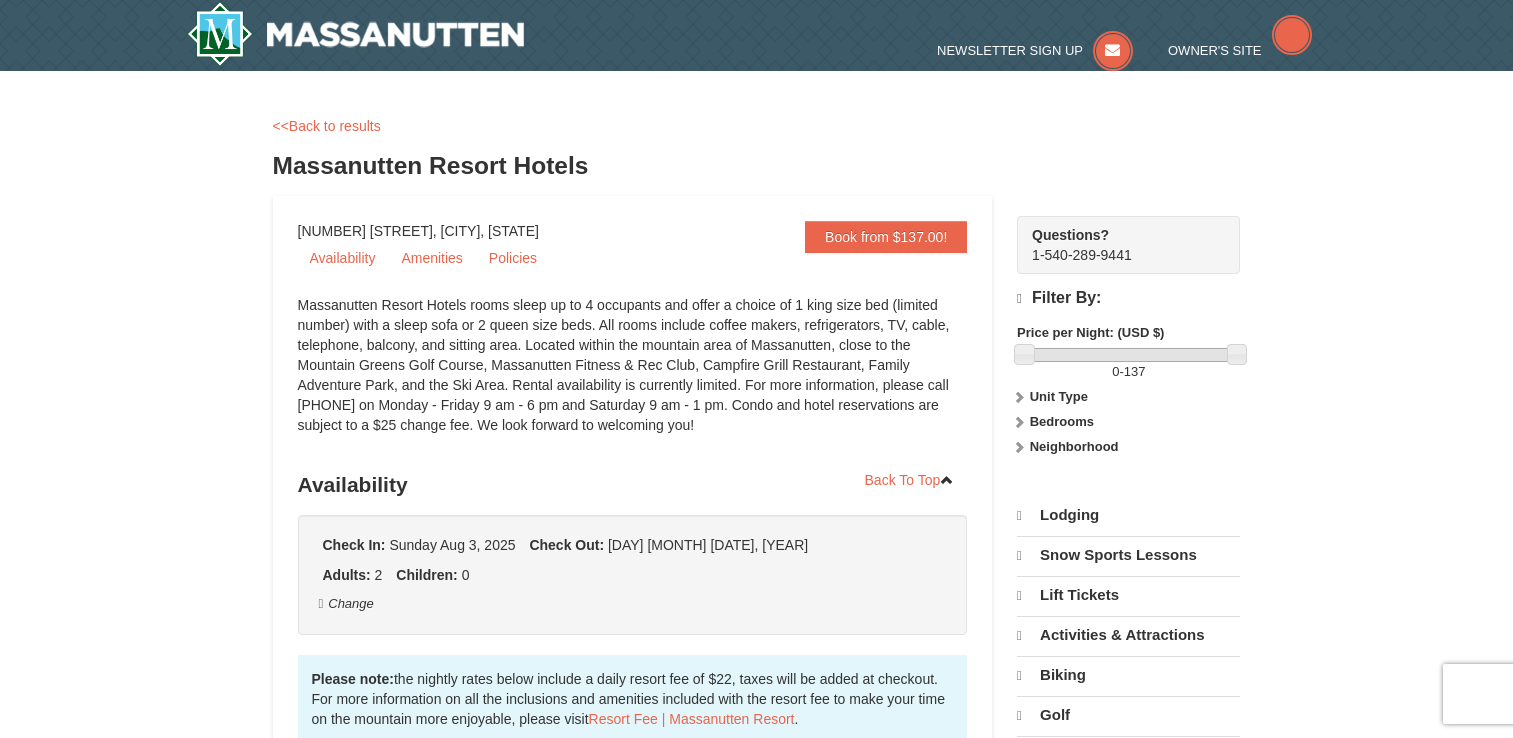 scroll, scrollTop: 0, scrollLeft: 0, axis: both 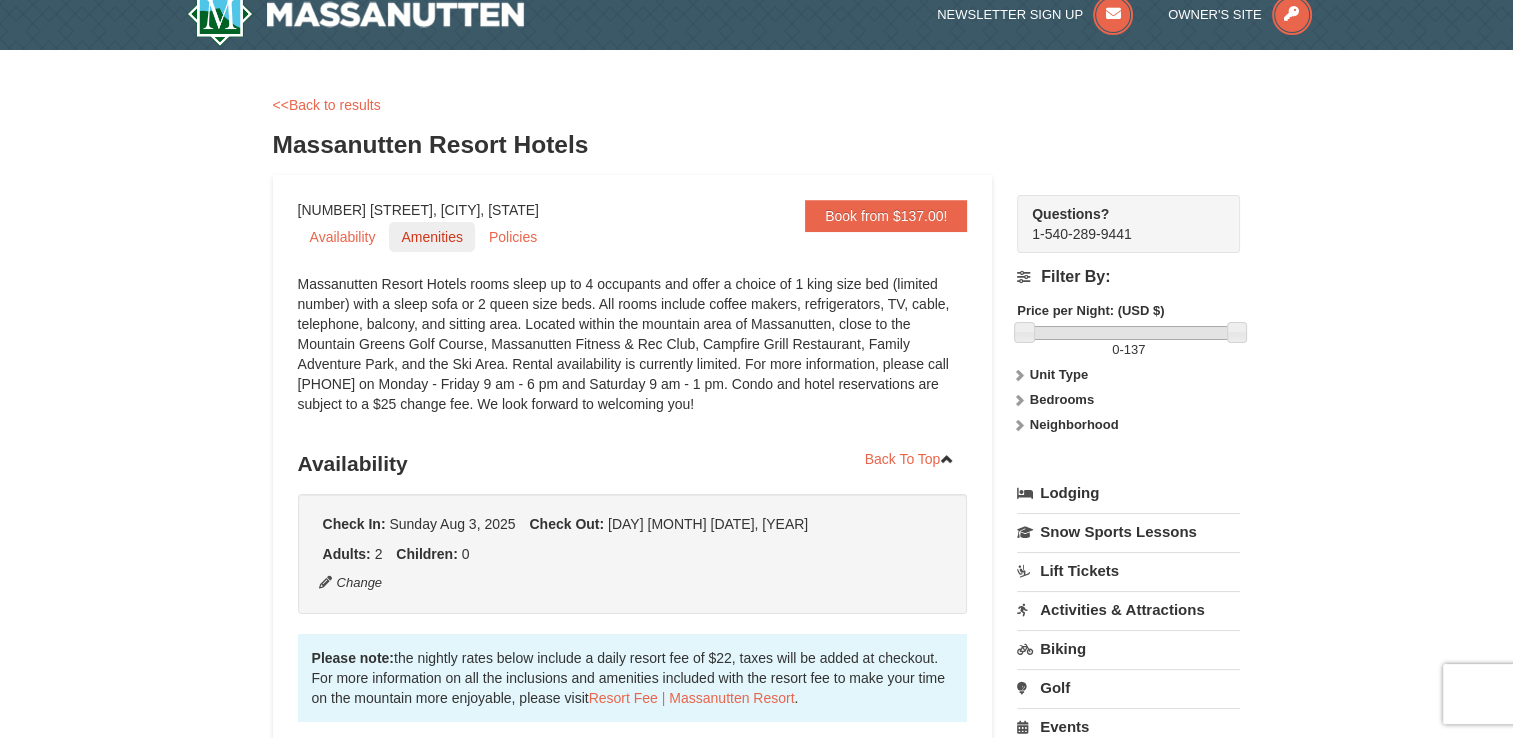 click on "Amenities" at bounding box center [431, 237] 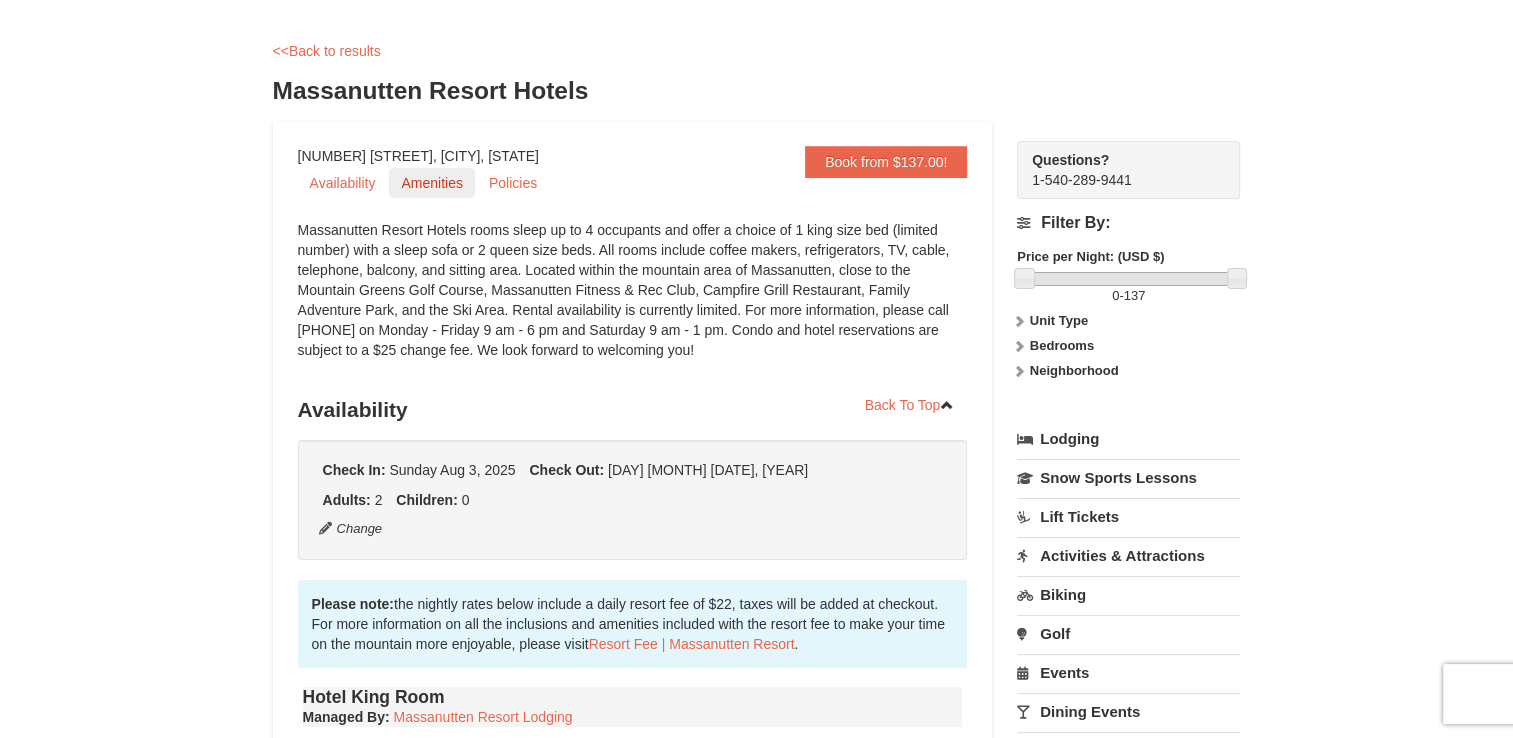 scroll, scrollTop: 0, scrollLeft: 0, axis: both 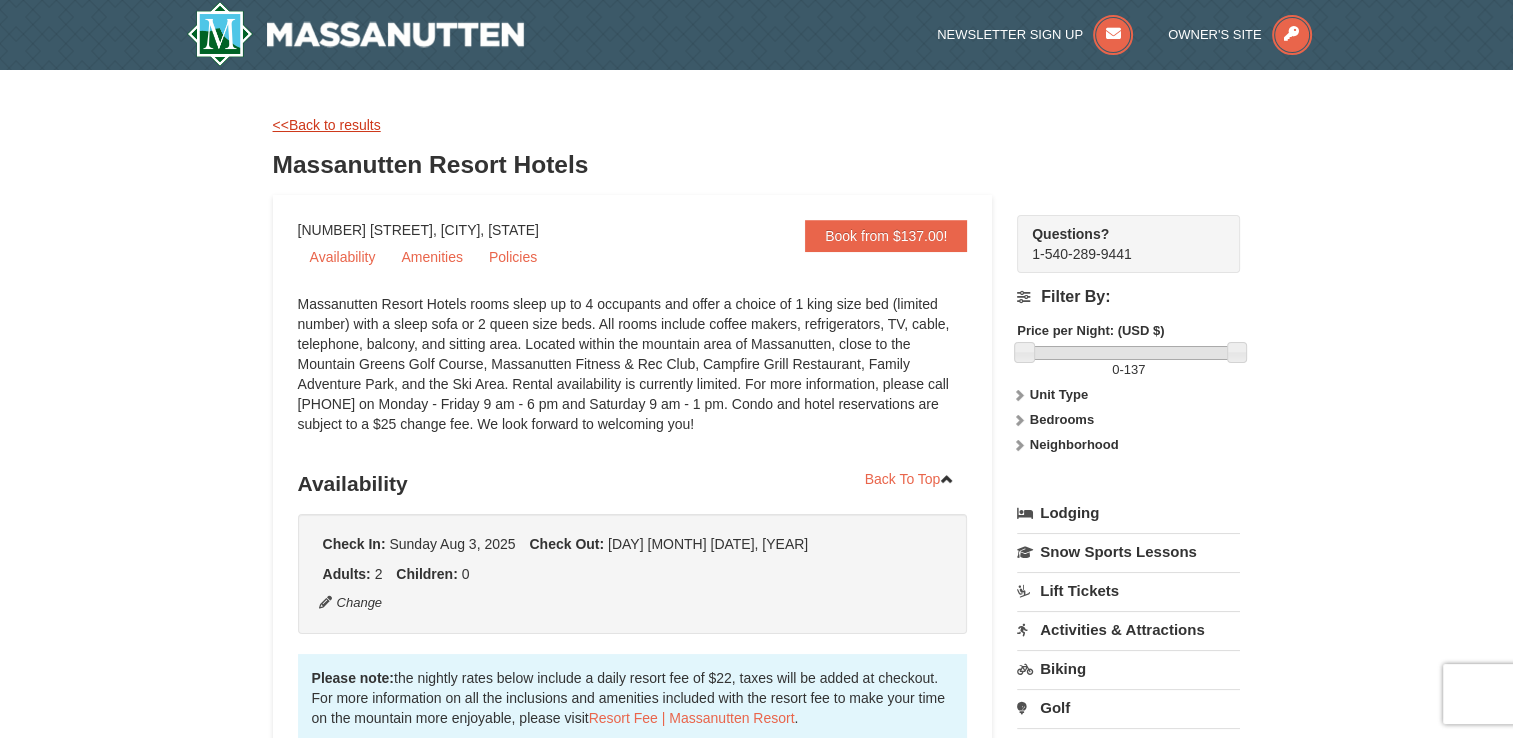 click on "<<Back to results" at bounding box center (327, 125) 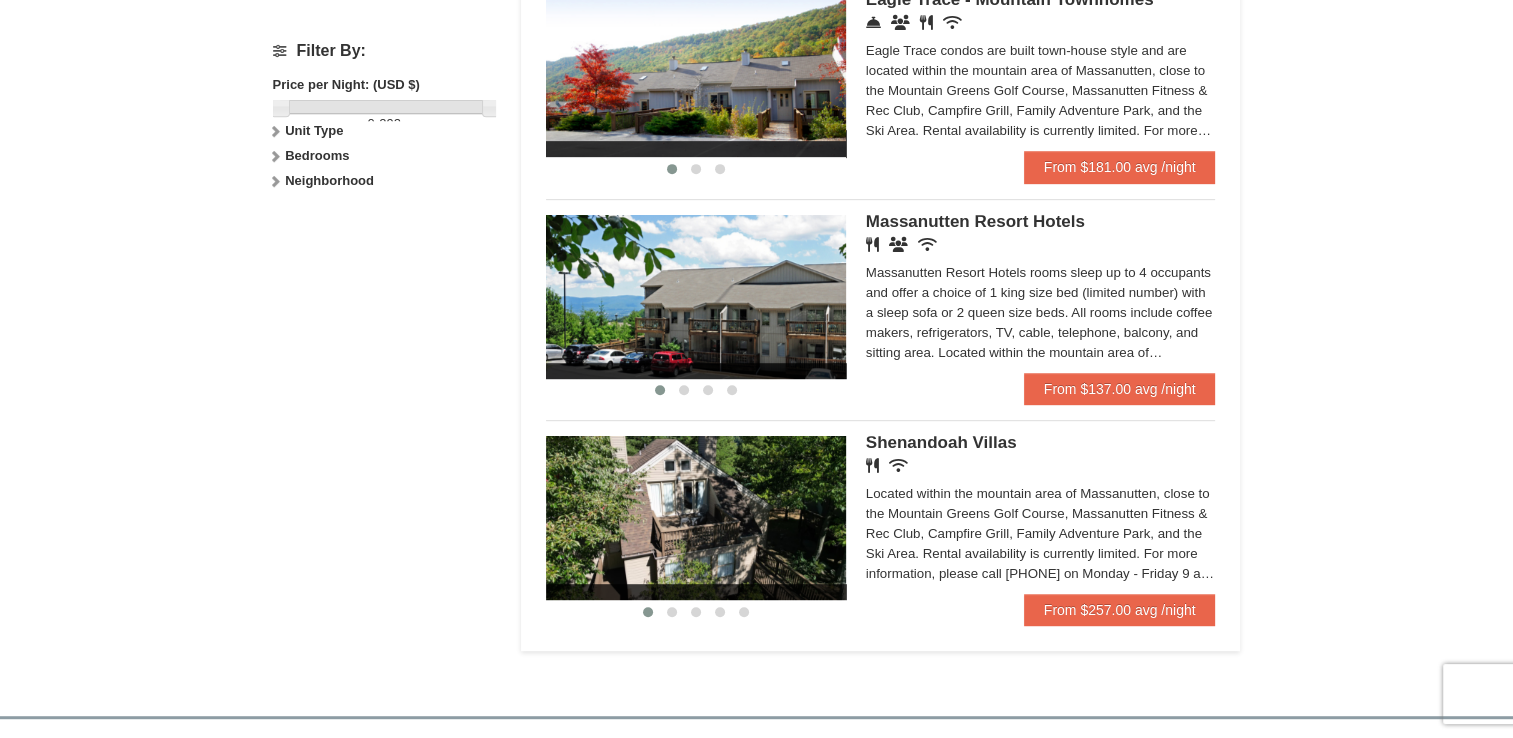 scroll, scrollTop: 908, scrollLeft: 0, axis: vertical 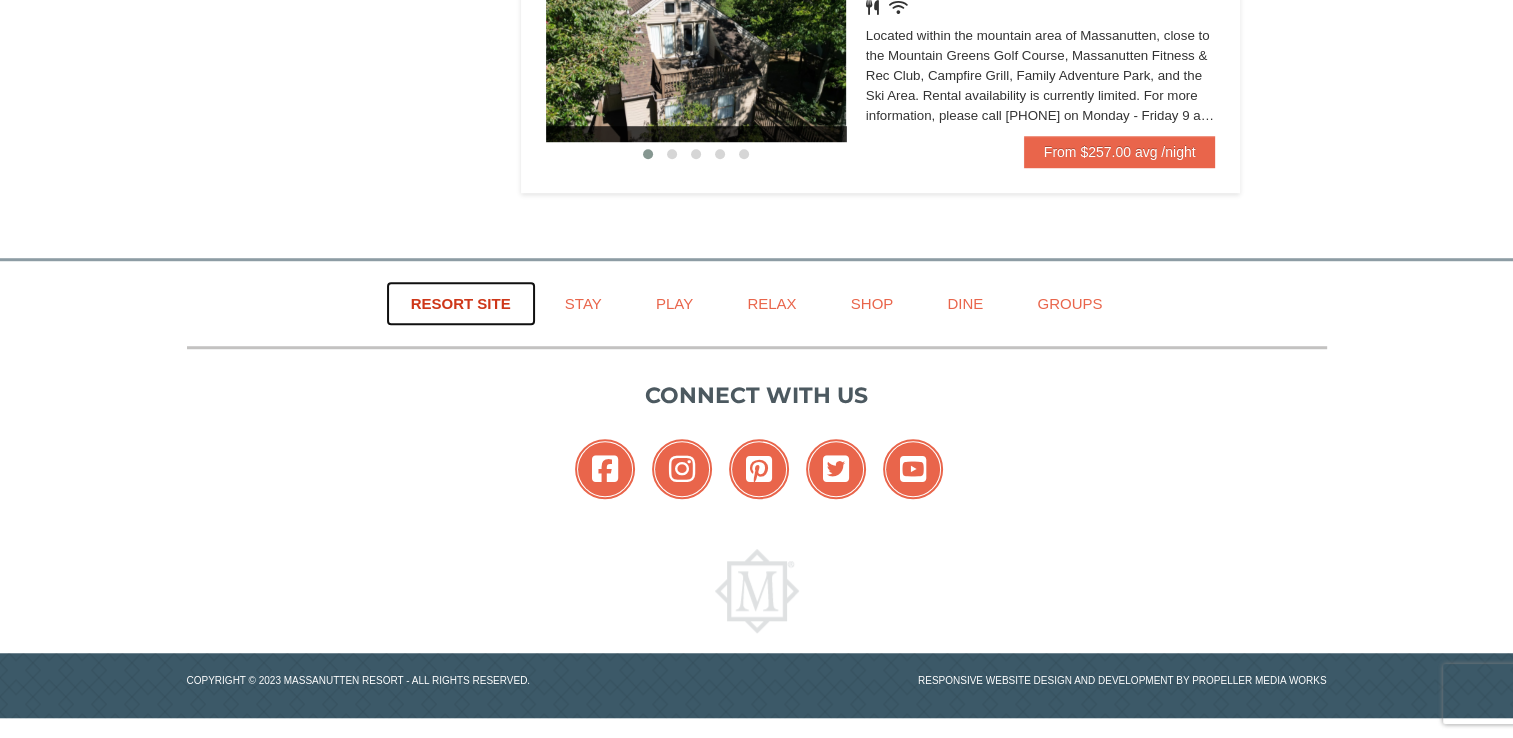 click on "Resort Site" at bounding box center [461, 303] 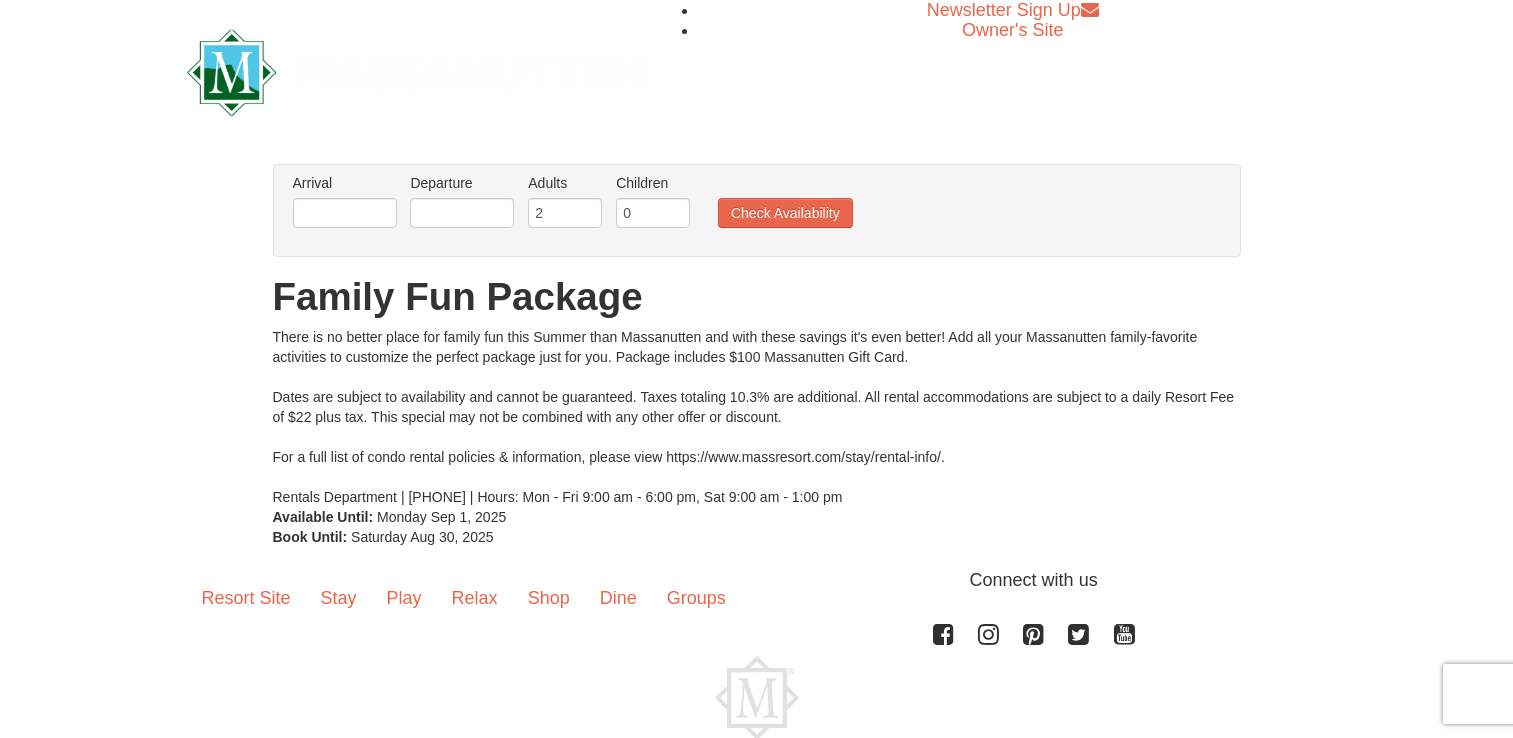 scroll, scrollTop: 0, scrollLeft: 0, axis: both 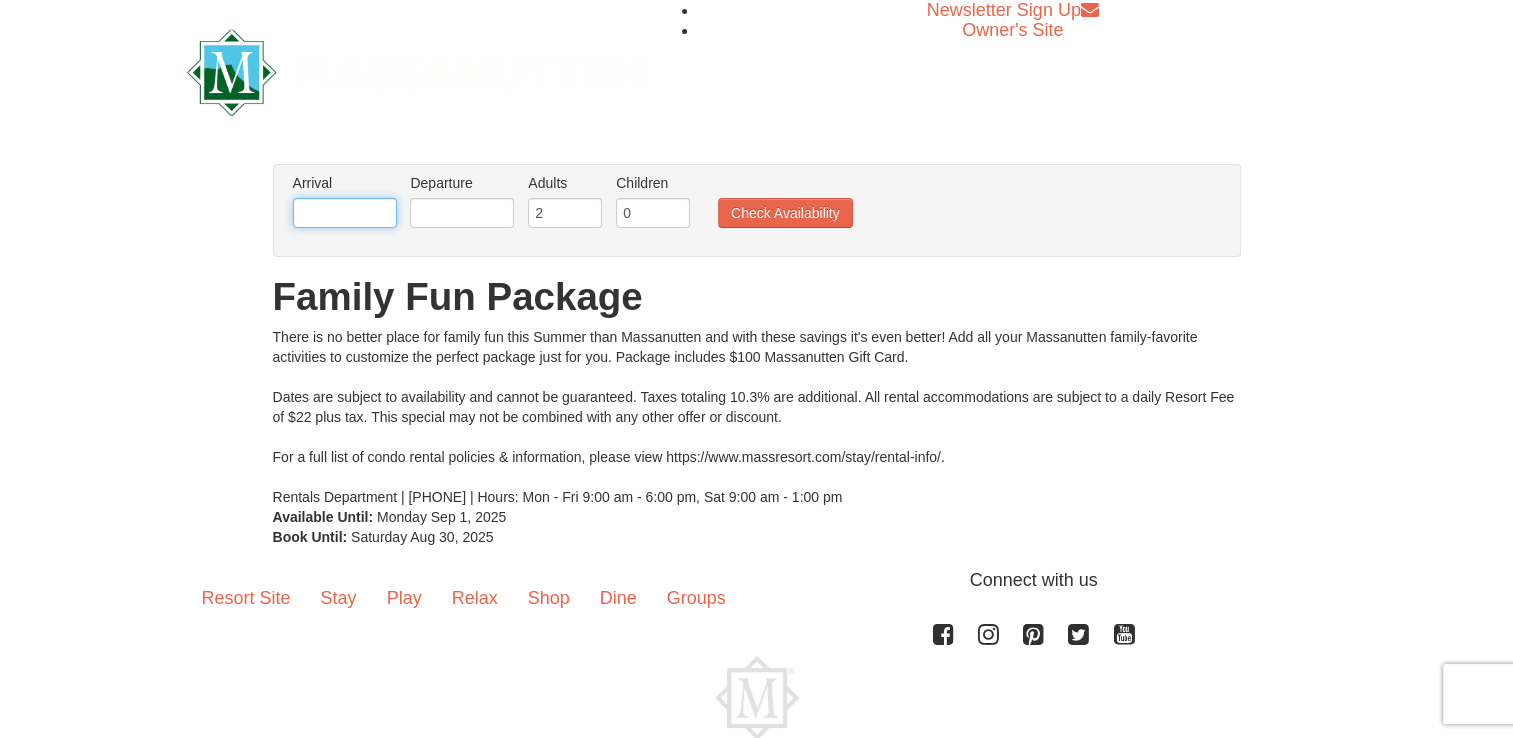 click at bounding box center [345, 213] 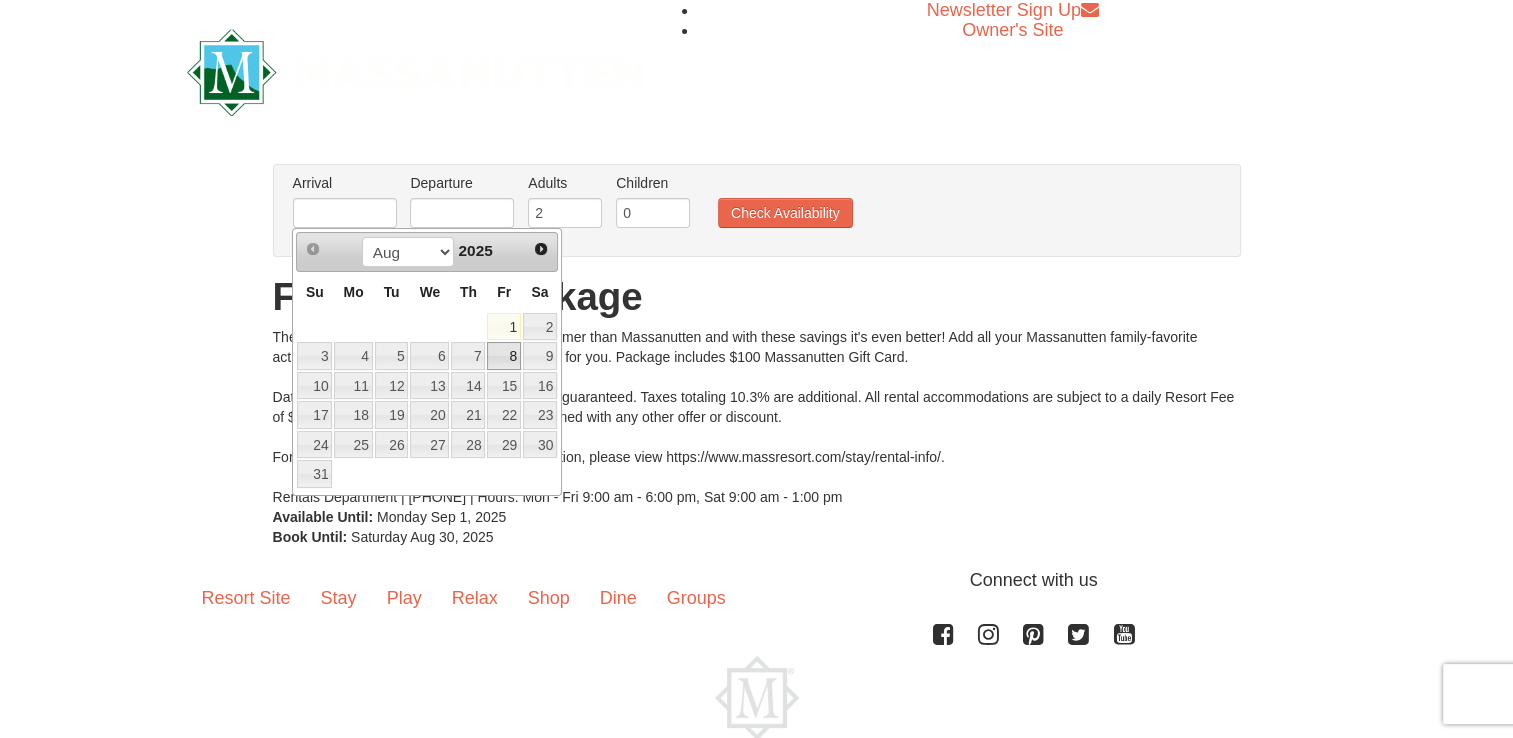 click on "8" at bounding box center [504, 356] 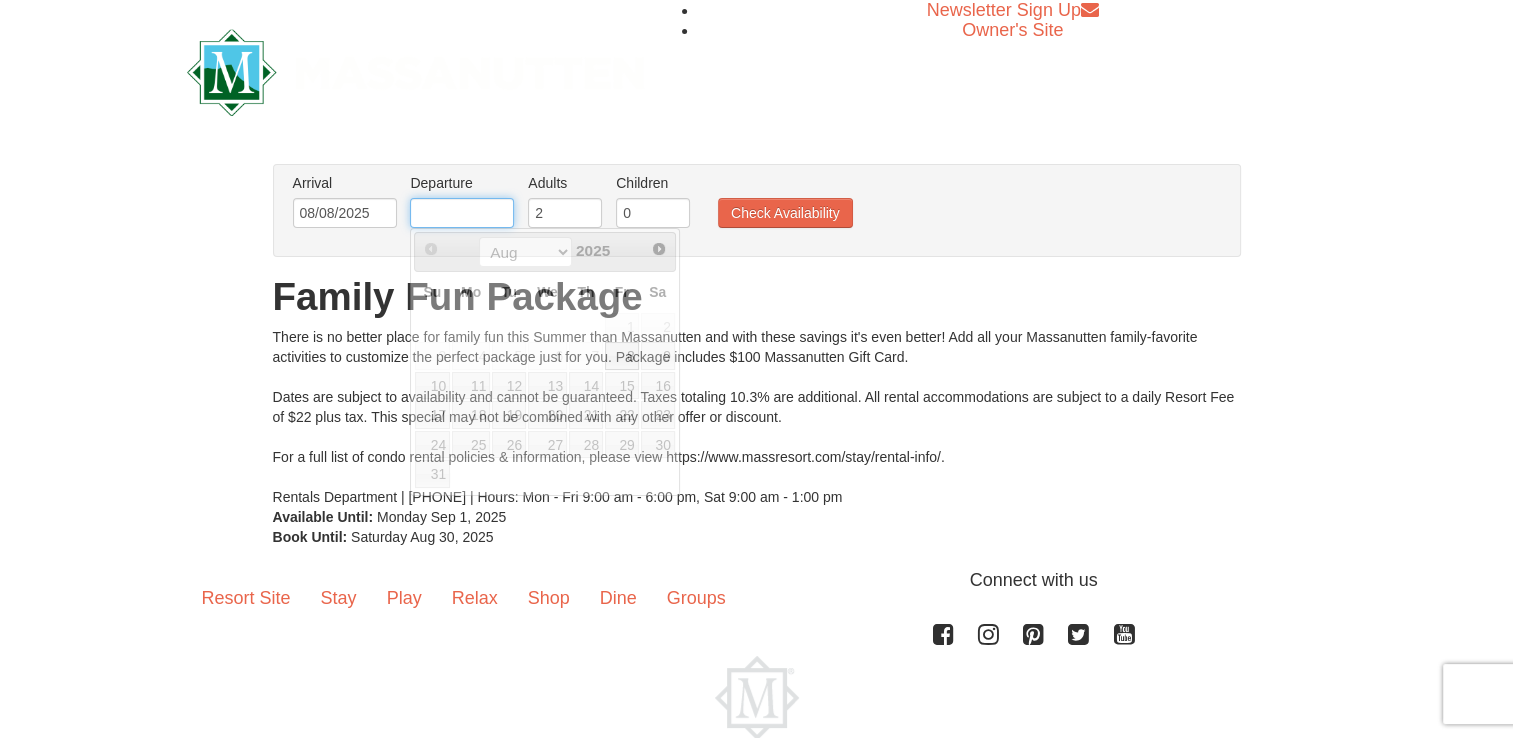 click at bounding box center (462, 213) 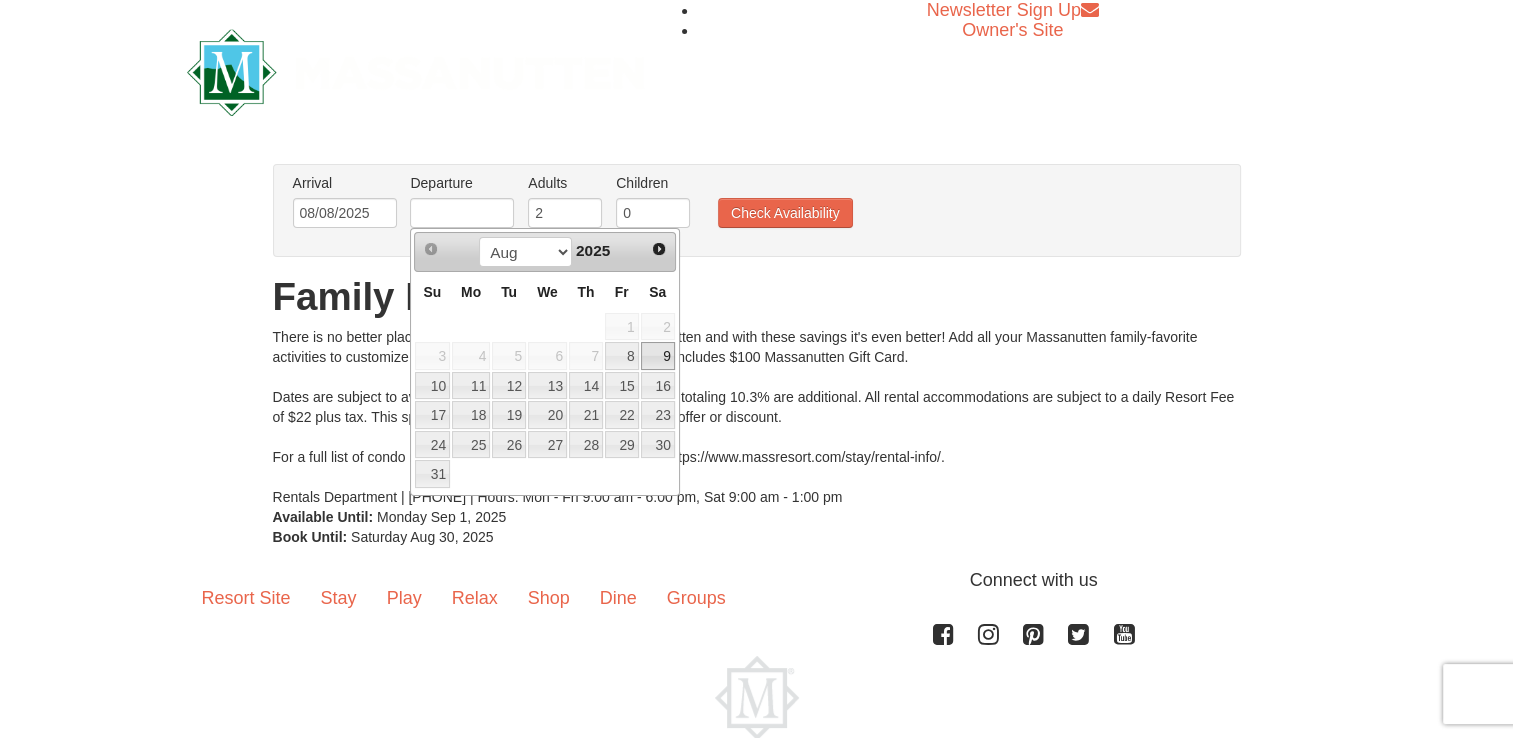 click on "9" at bounding box center (658, 356) 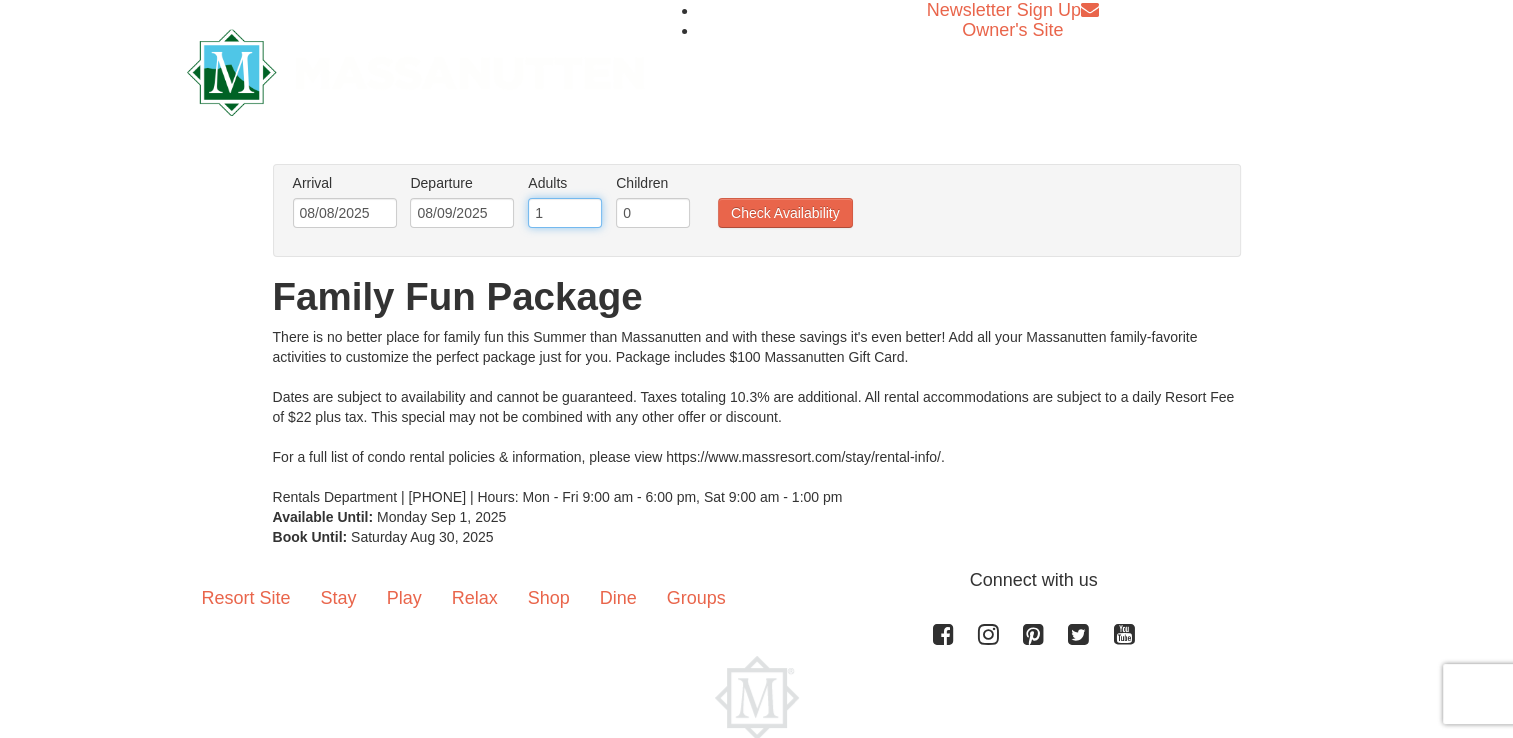 type on "1" 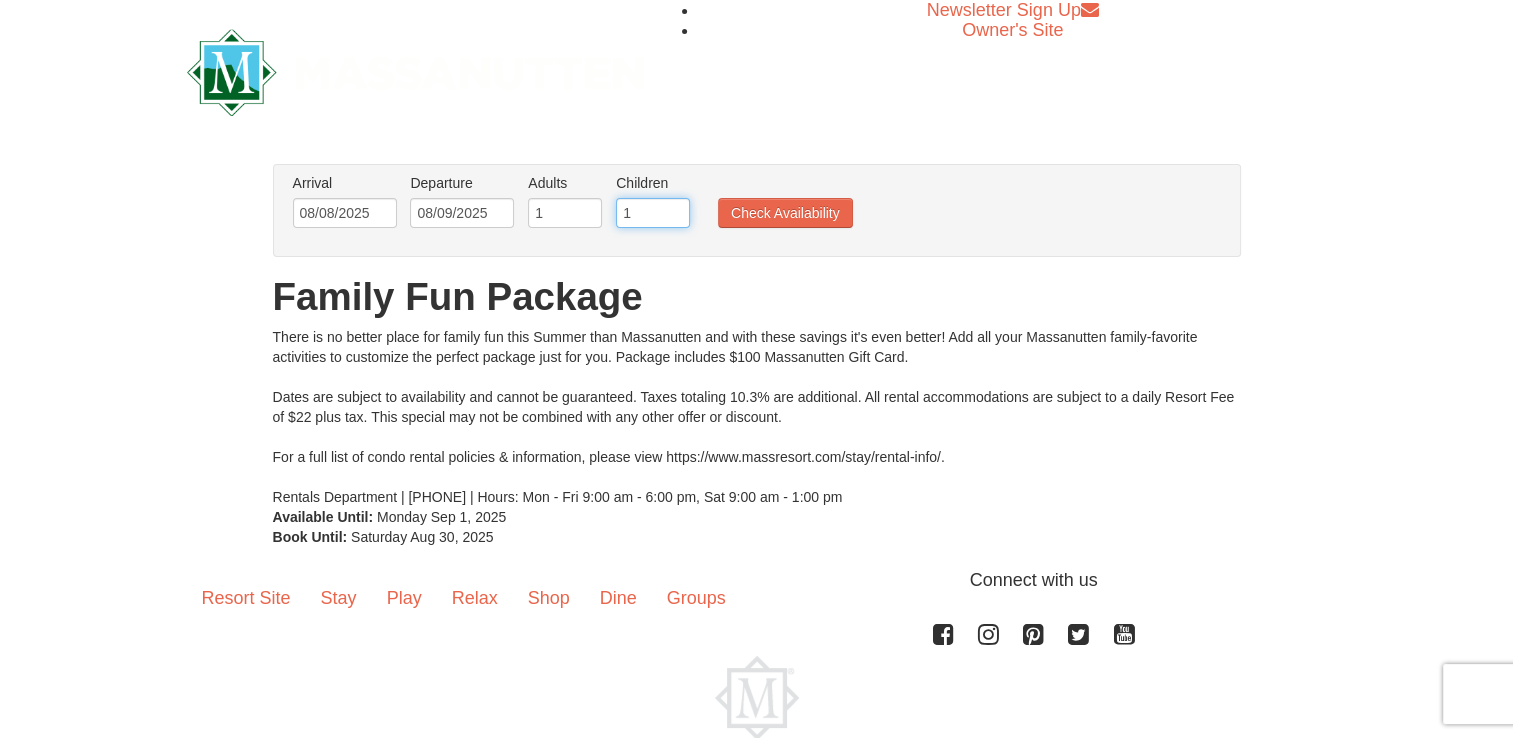 click on "1" at bounding box center [653, 213] 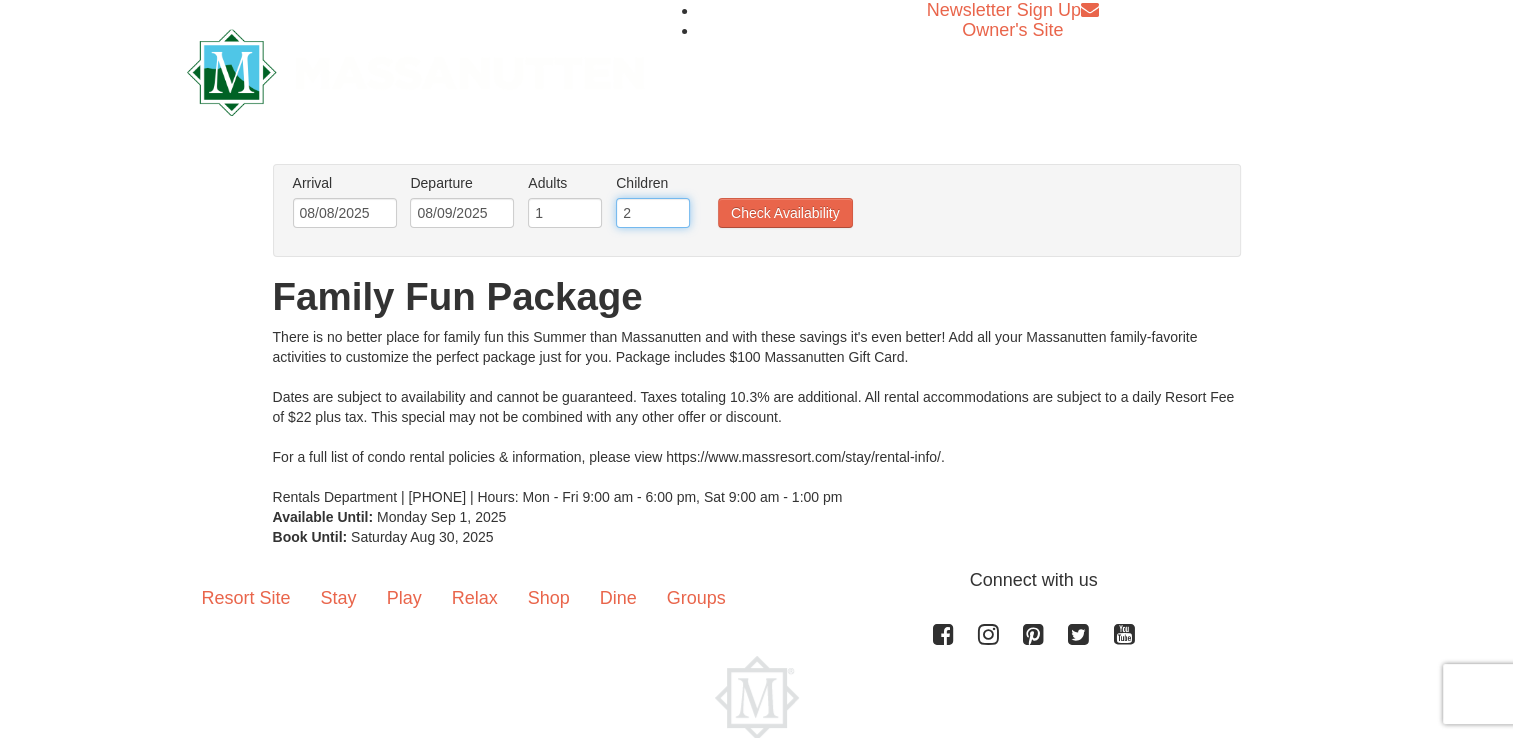 type on "2" 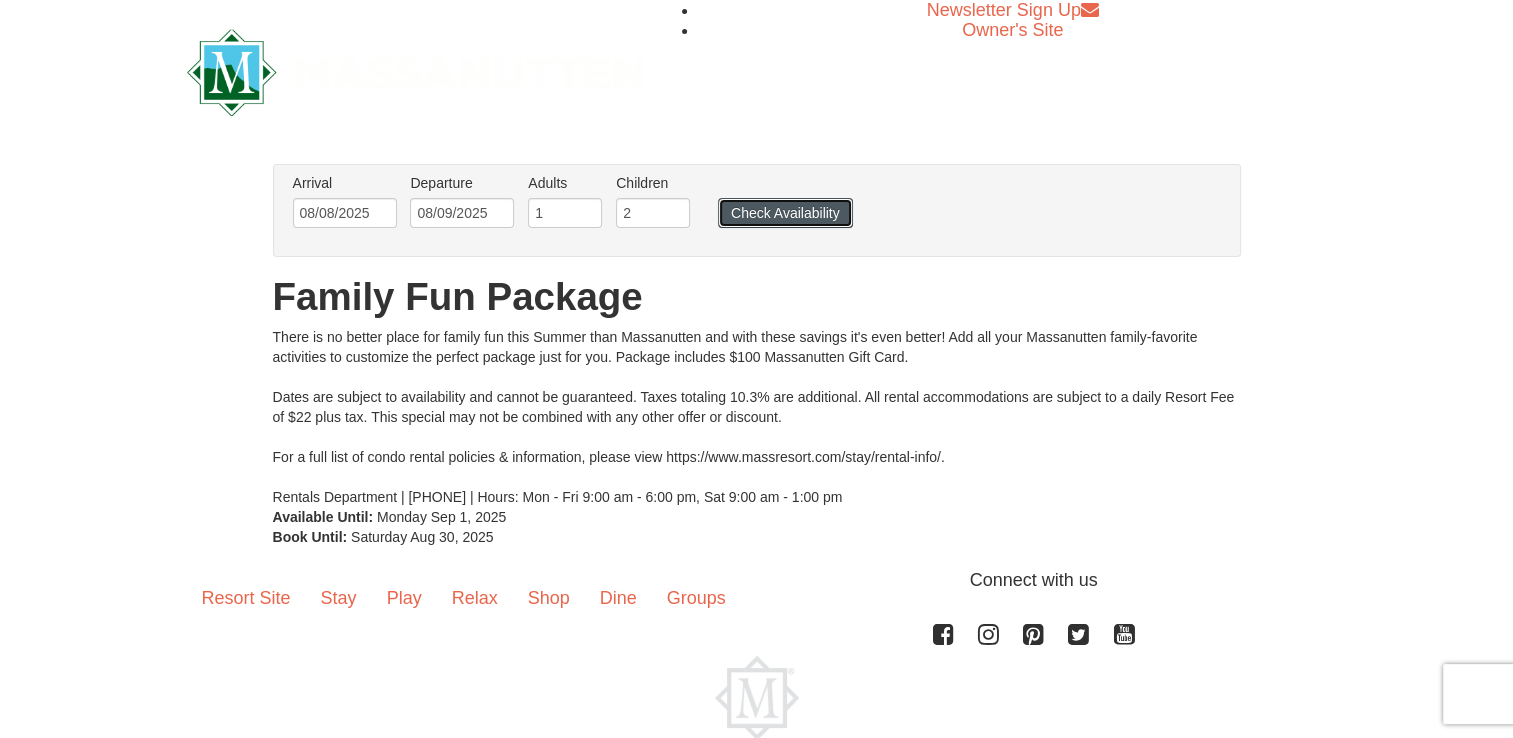 click on "Check Availability" at bounding box center [785, 213] 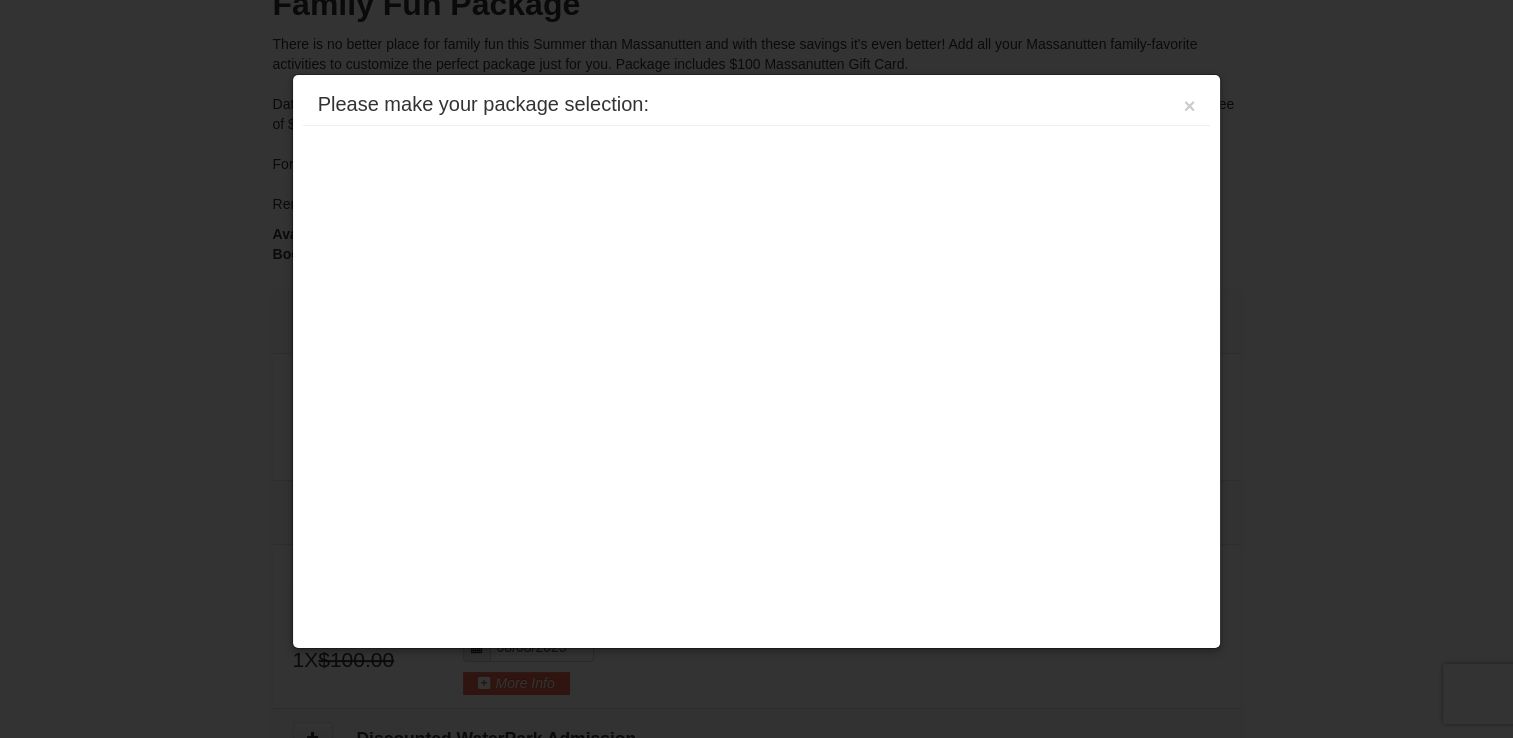 scroll, scrollTop: 611, scrollLeft: 0, axis: vertical 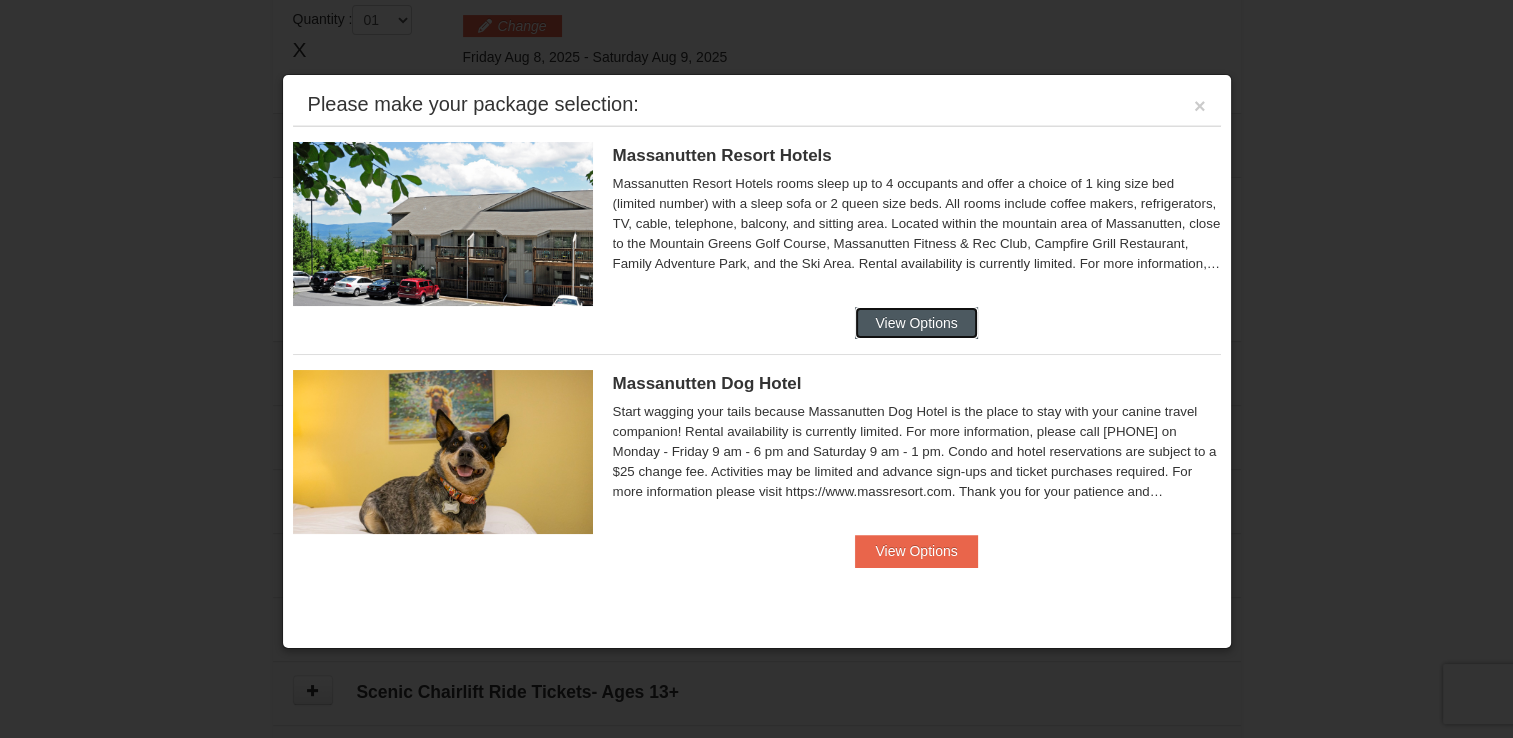 click on "View Options" at bounding box center [916, 323] 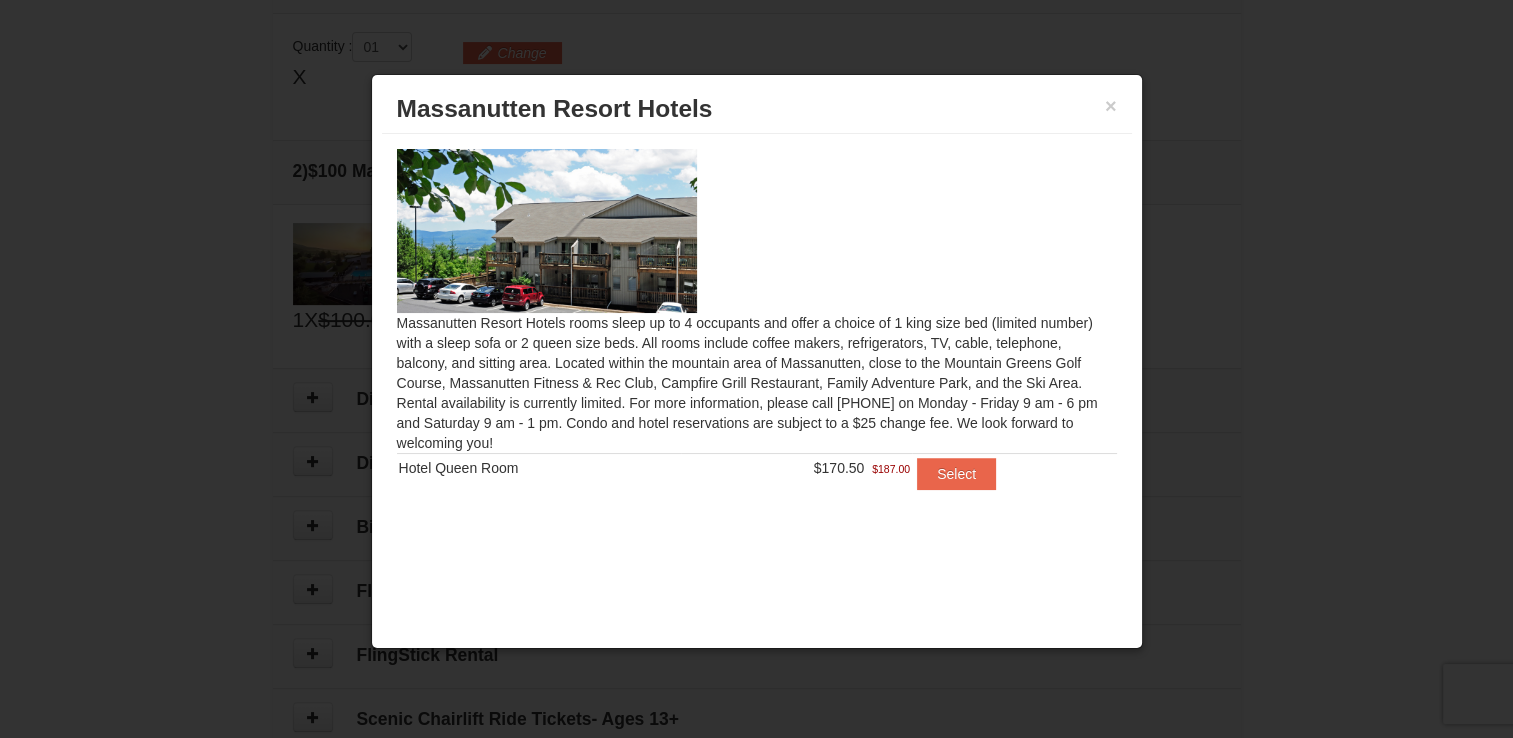 scroll, scrollTop: 576, scrollLeft: 0, axis: vertical 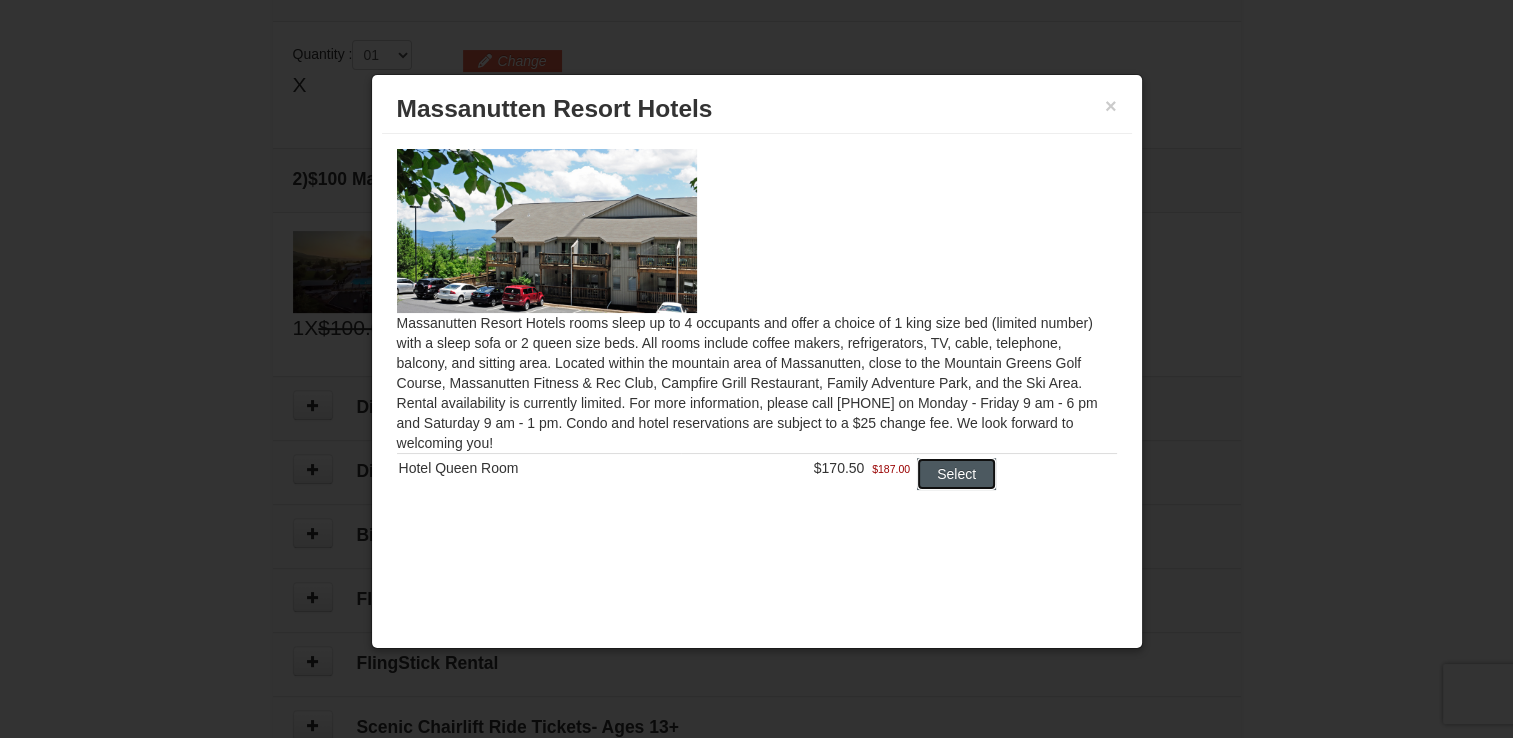 click on "Select" at bounding box center [956, 474] 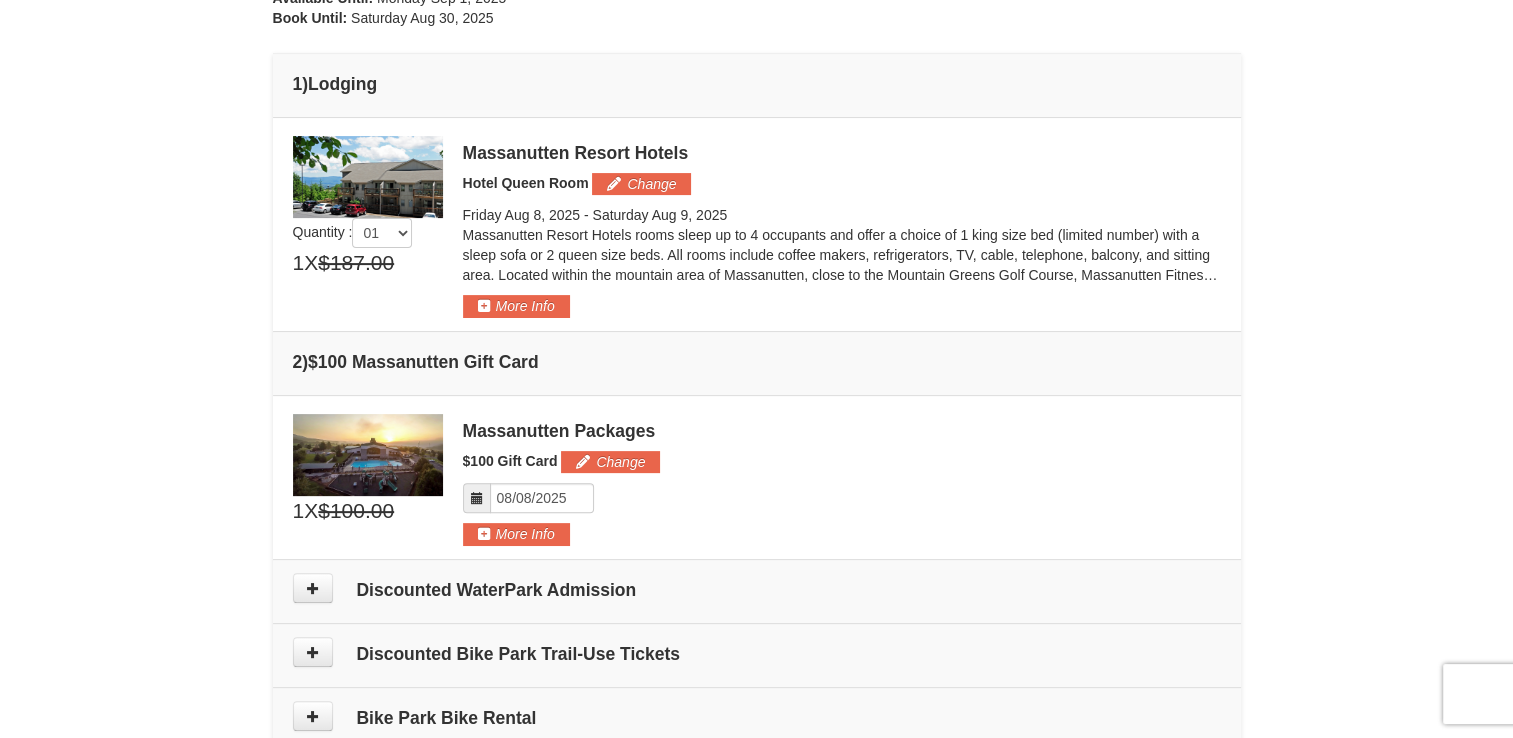 scroll, scrollTop: 0, scrollLeft: 0, axis: both 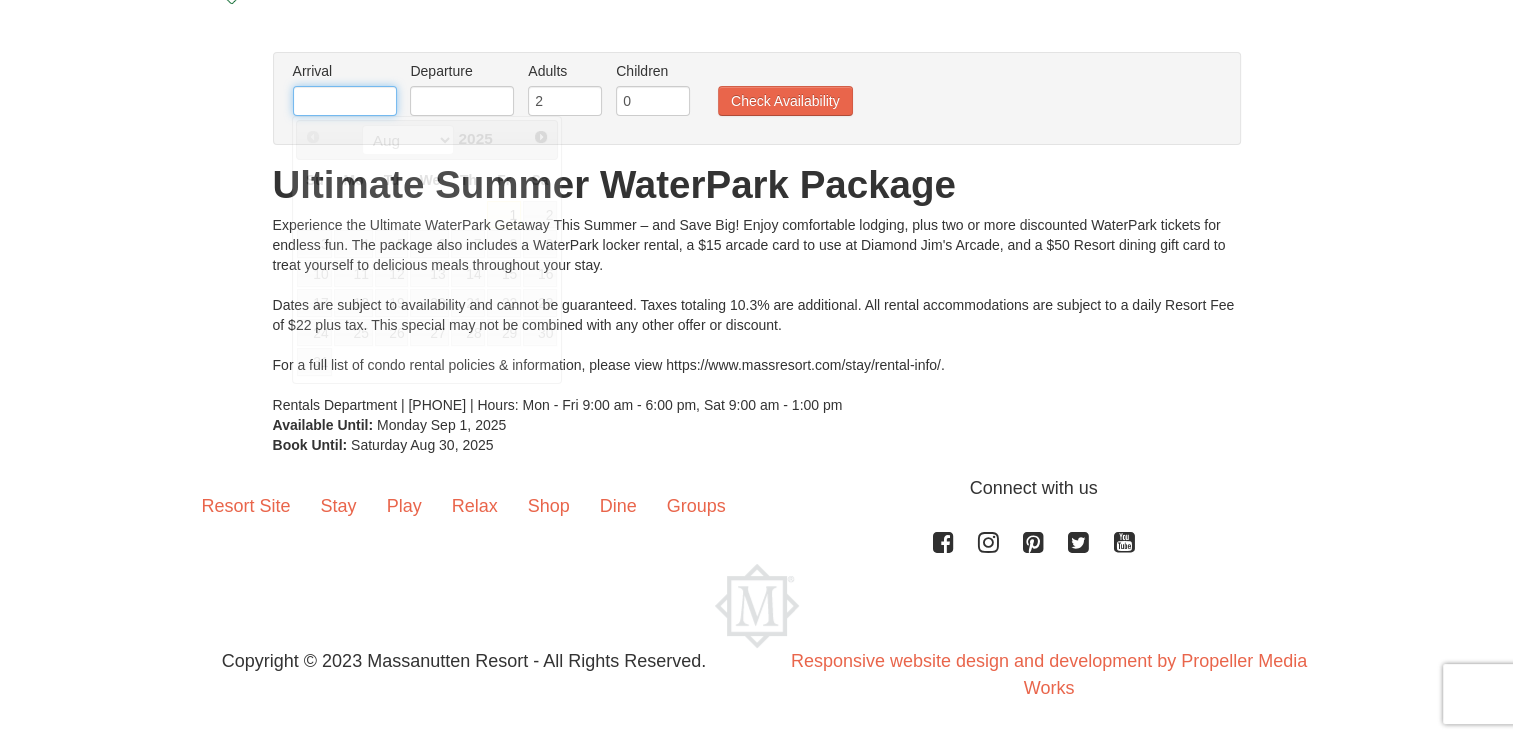 click at bounding box center (345, 101) 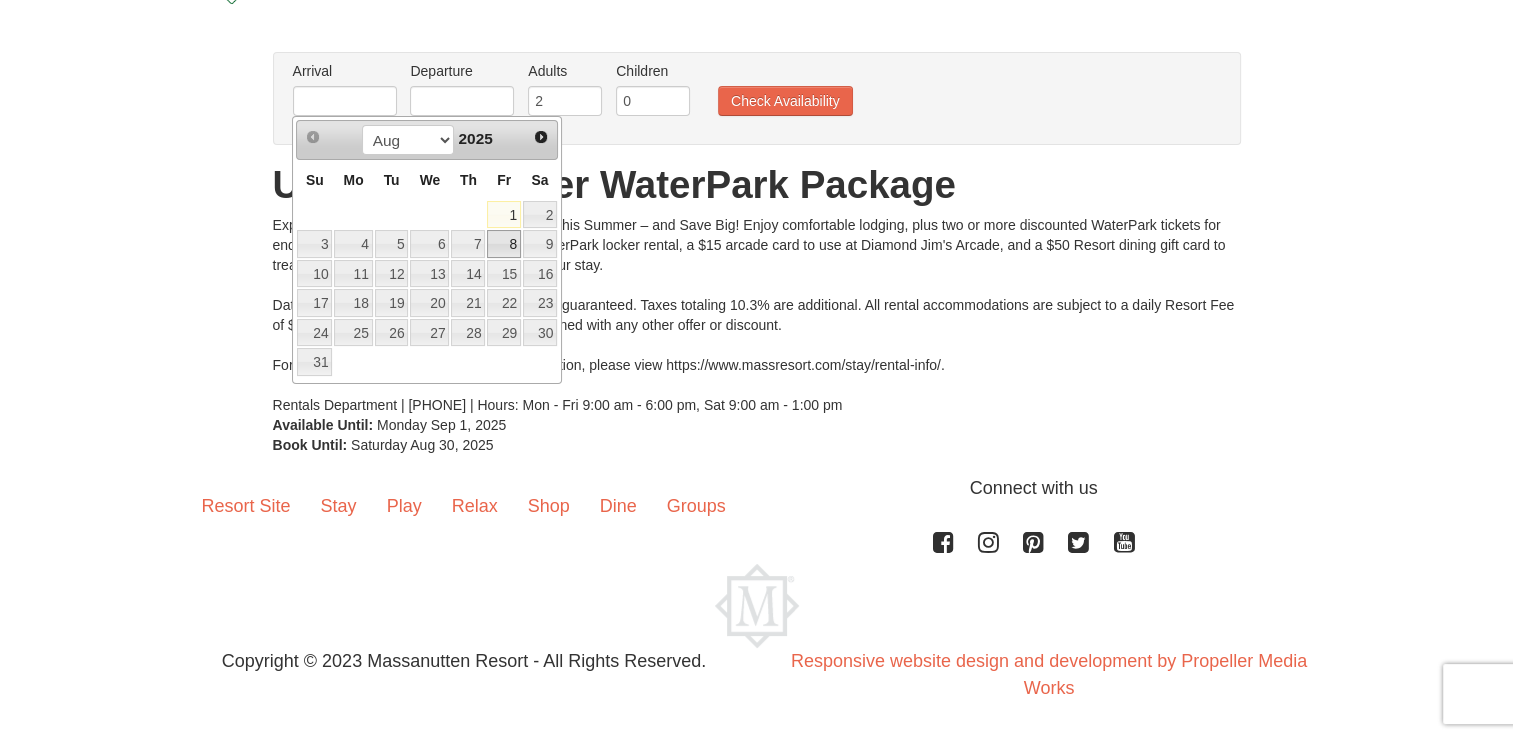 click on "8" at bounding box center [504, 244] 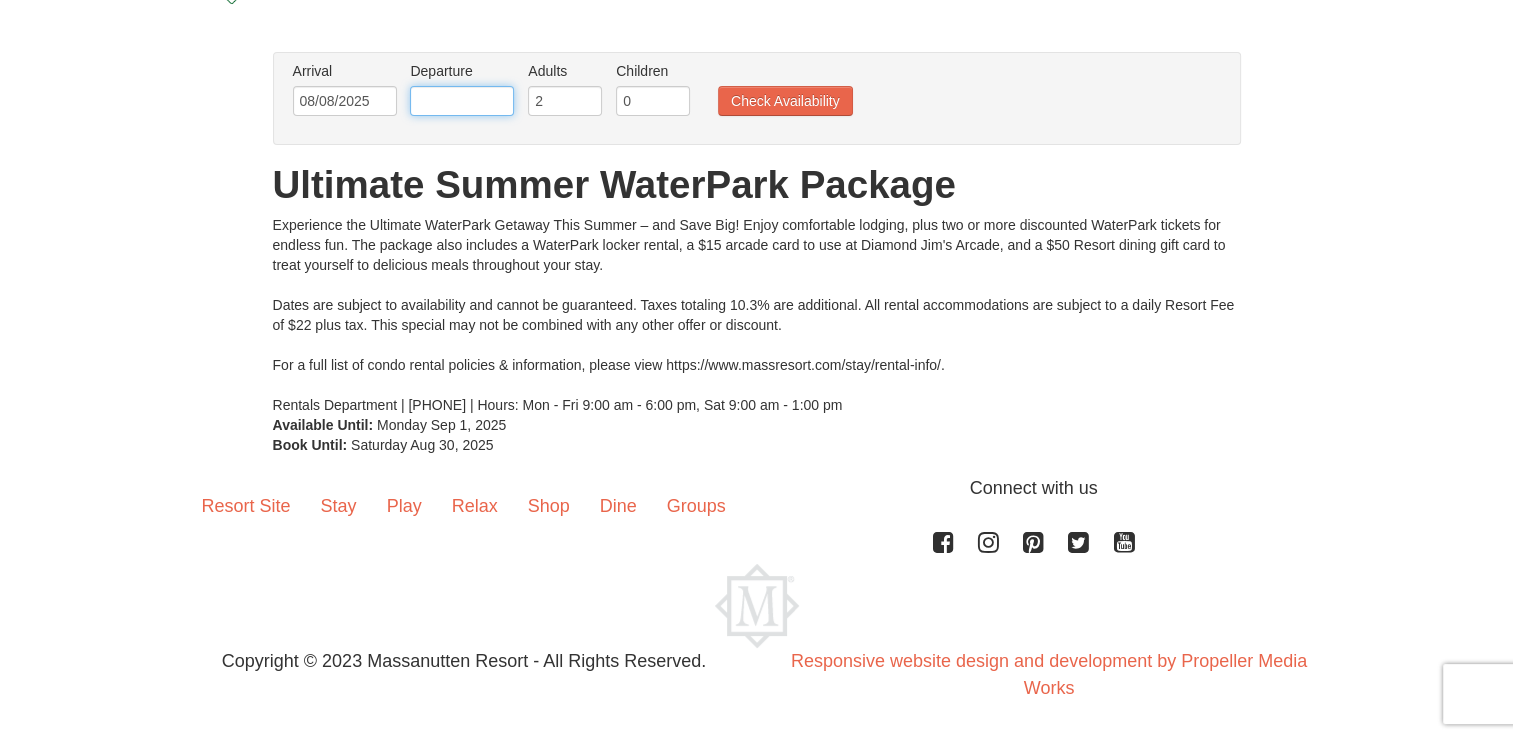 click at bounding box center [462, 101] 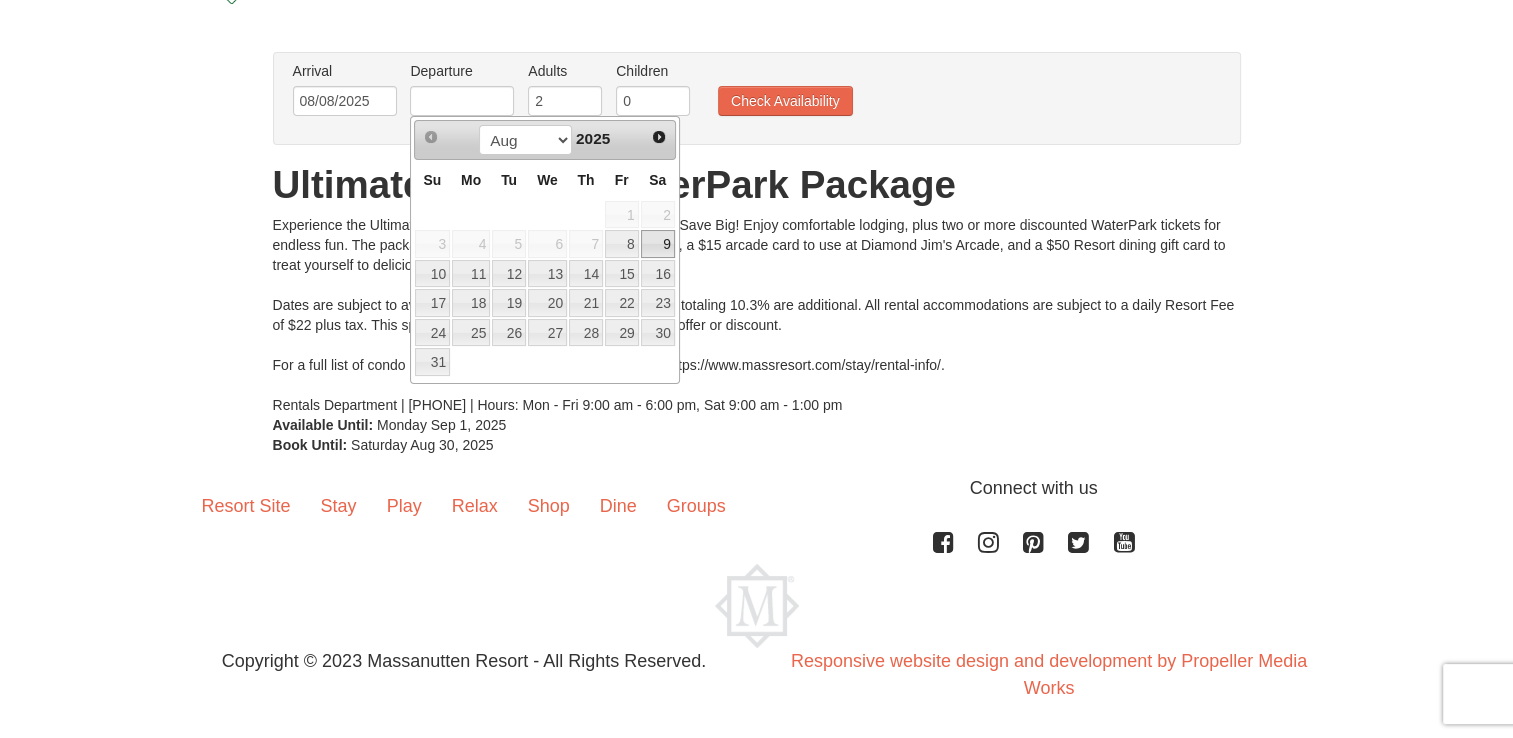 click on "9" at bounding box center [658, 244] 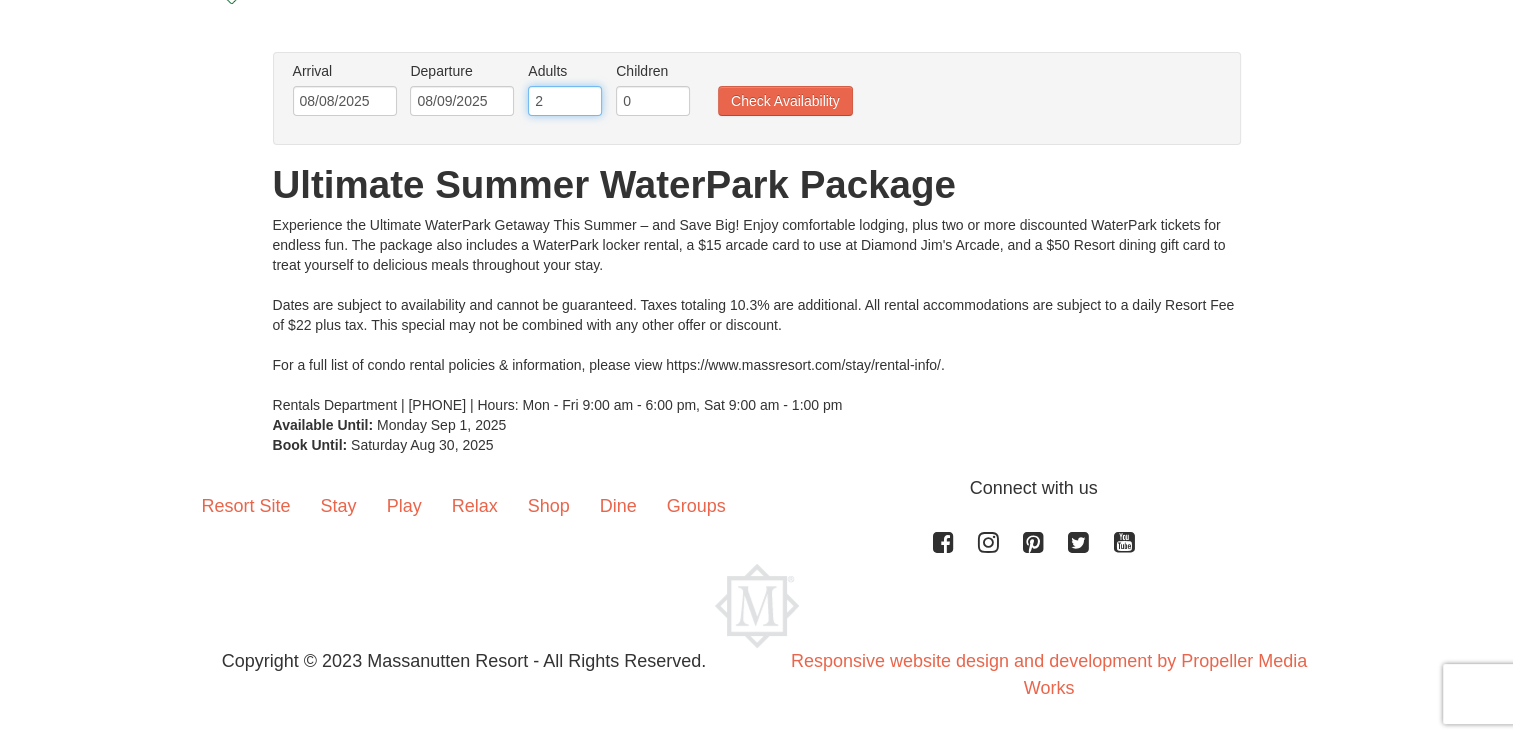 click on "2" at bounding box center [565, 101] 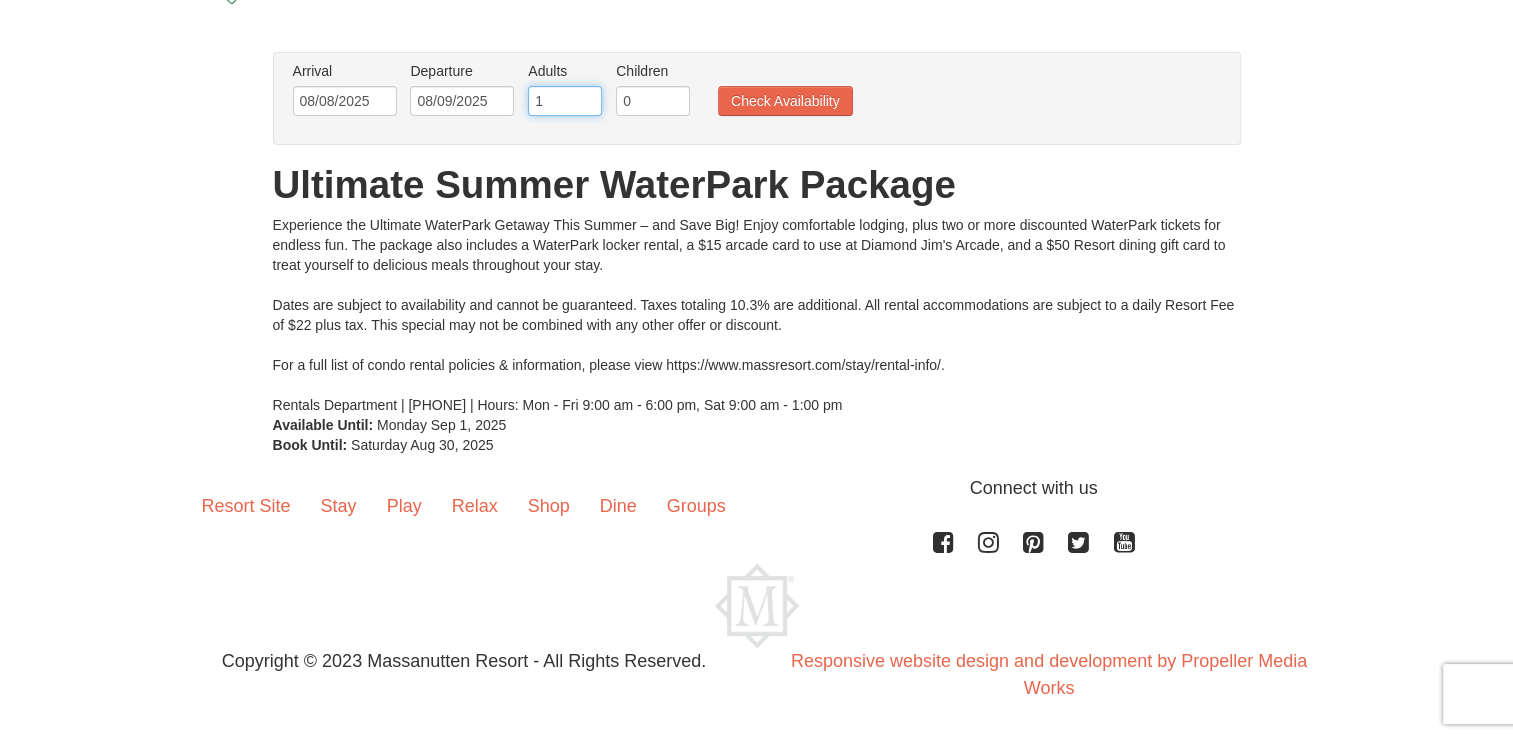 type on "1" 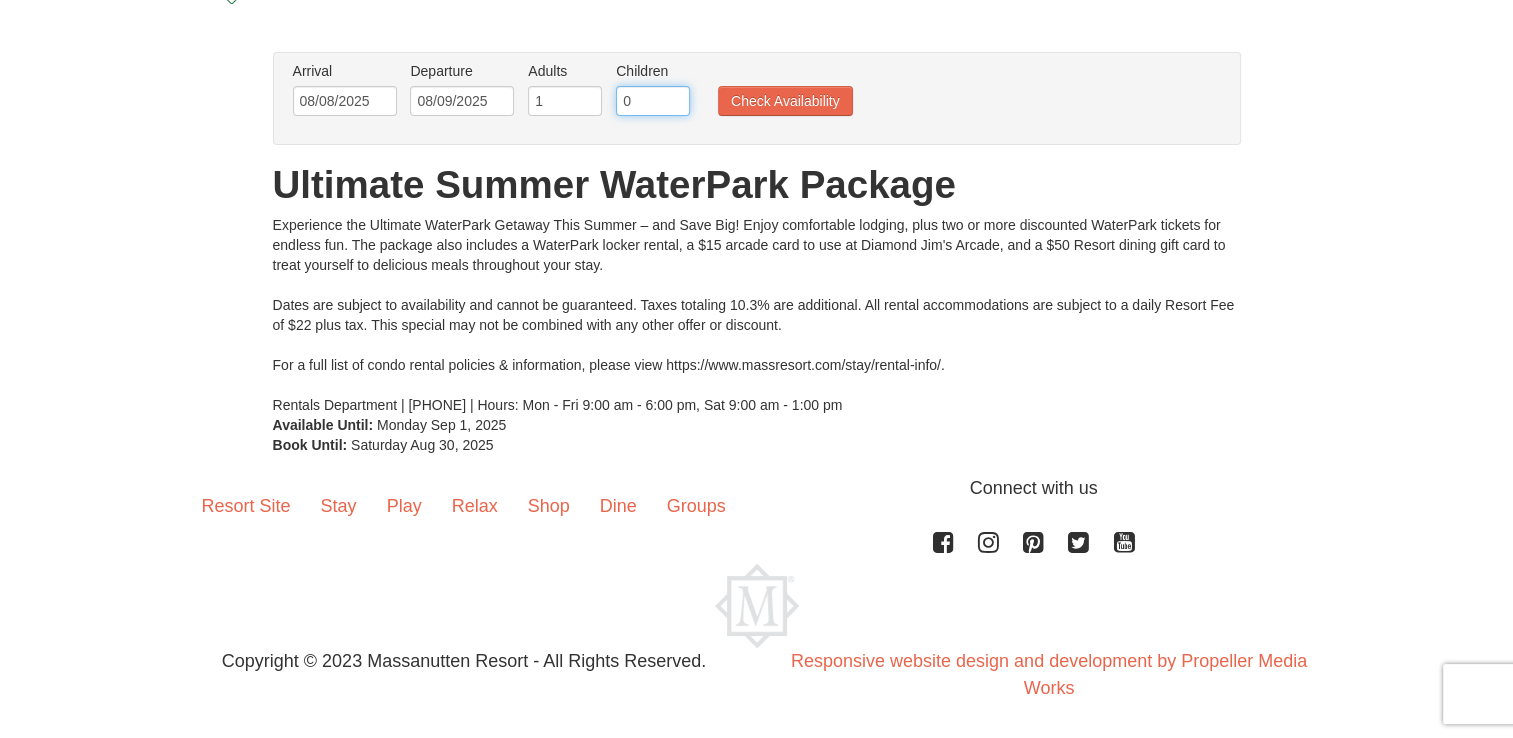 click on "0" at bounding box center (653, 101) 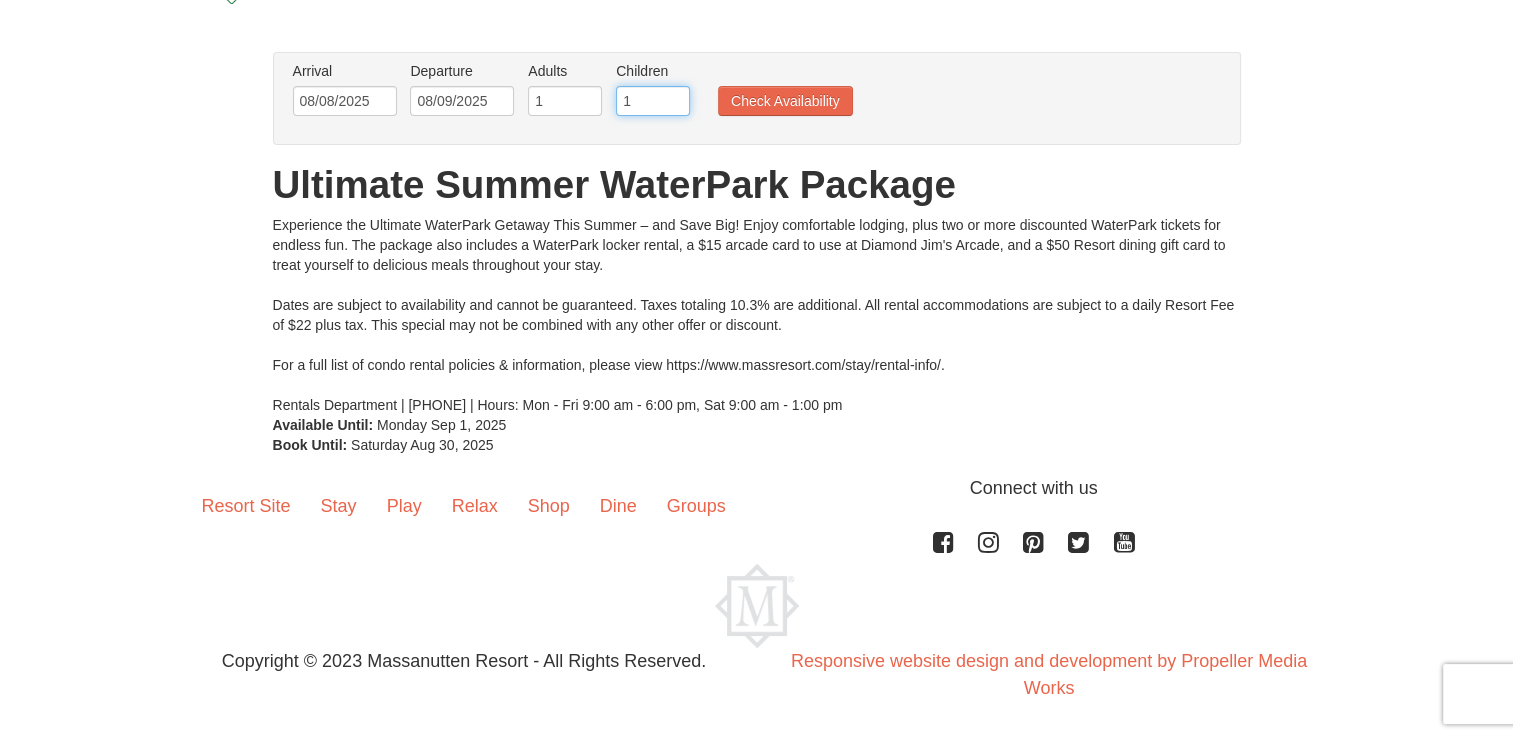 click on "1" at bounding box center [653, 101] 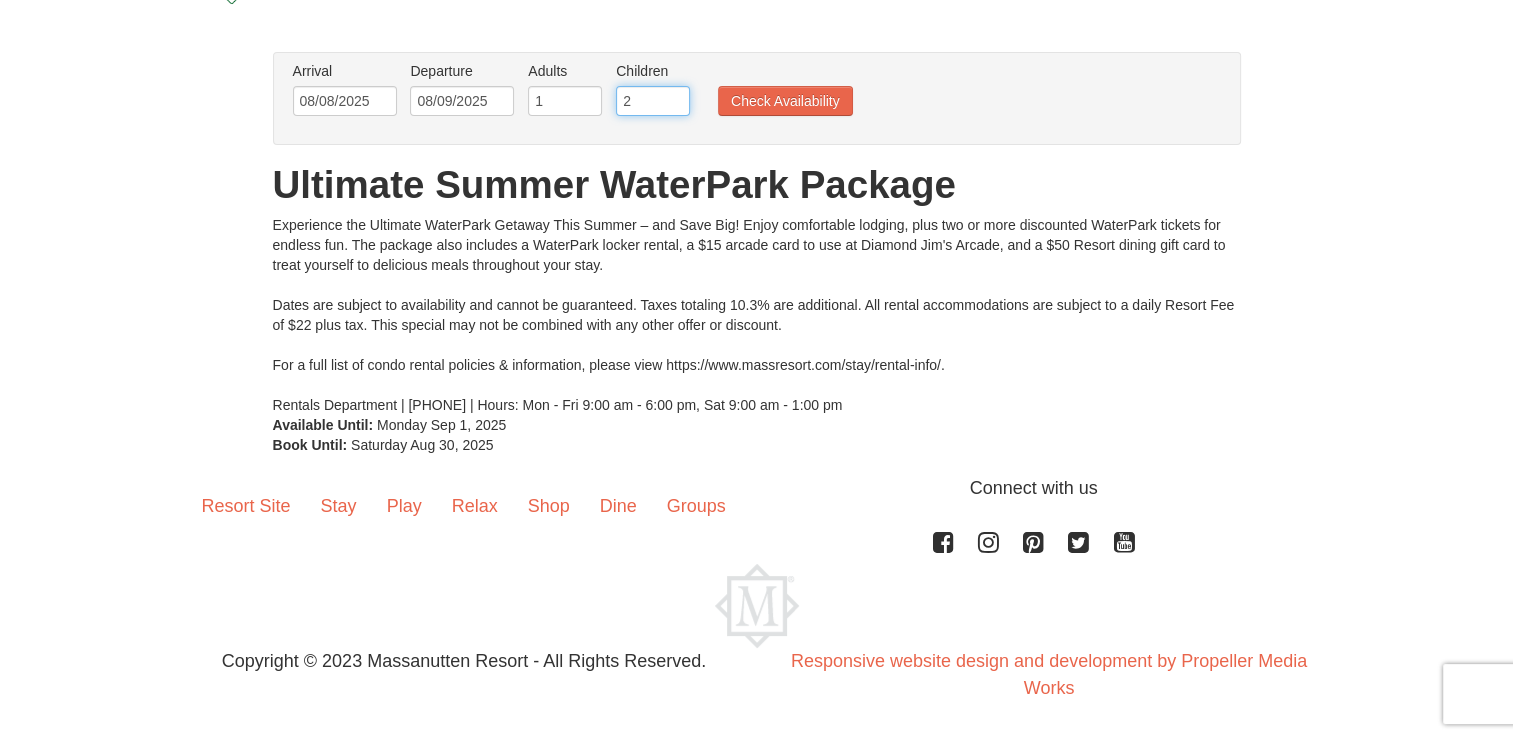 type on "2" 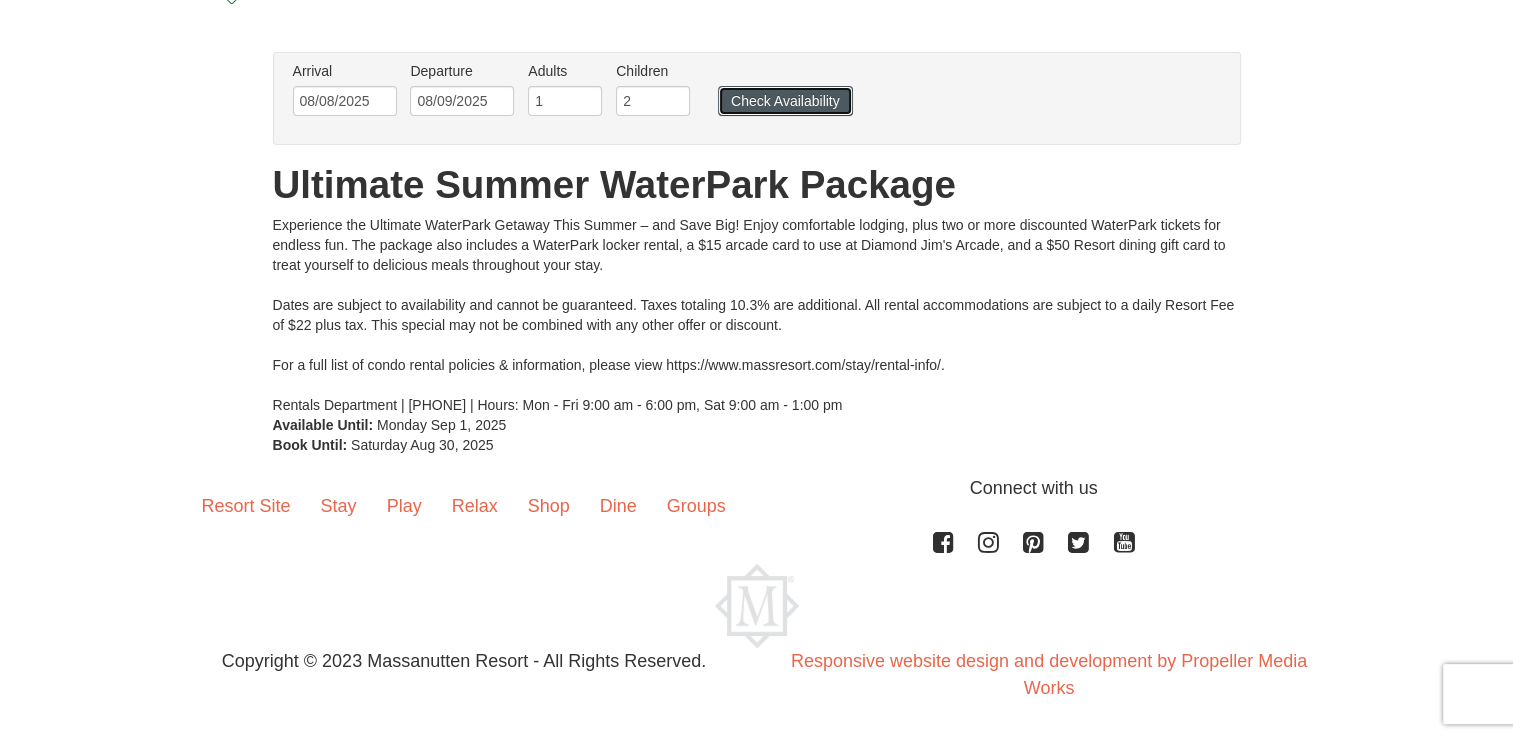 click on "Check Availability" at bounding box center (785, 101) 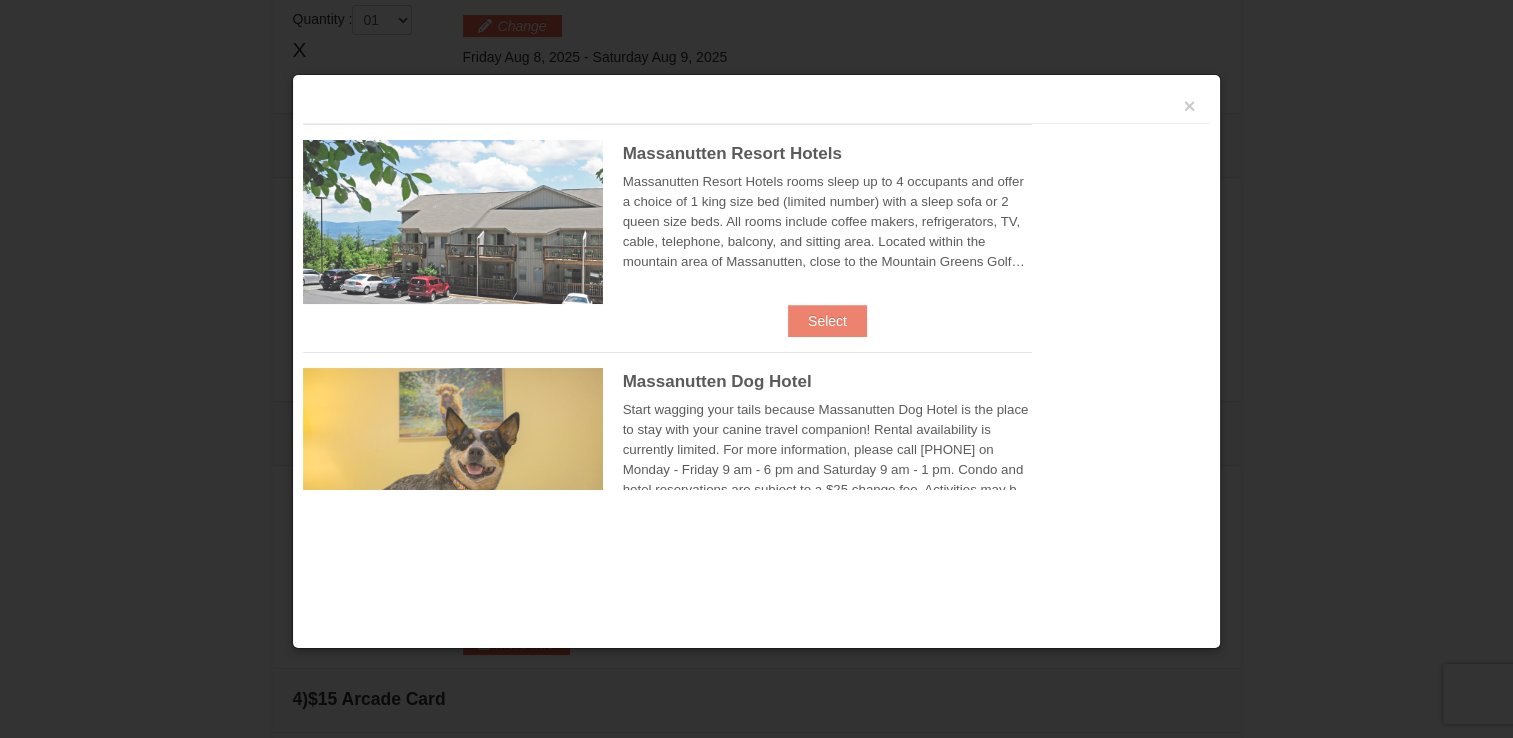 scroll, scrollTop: 0, scrollLeft: 0, axis: both 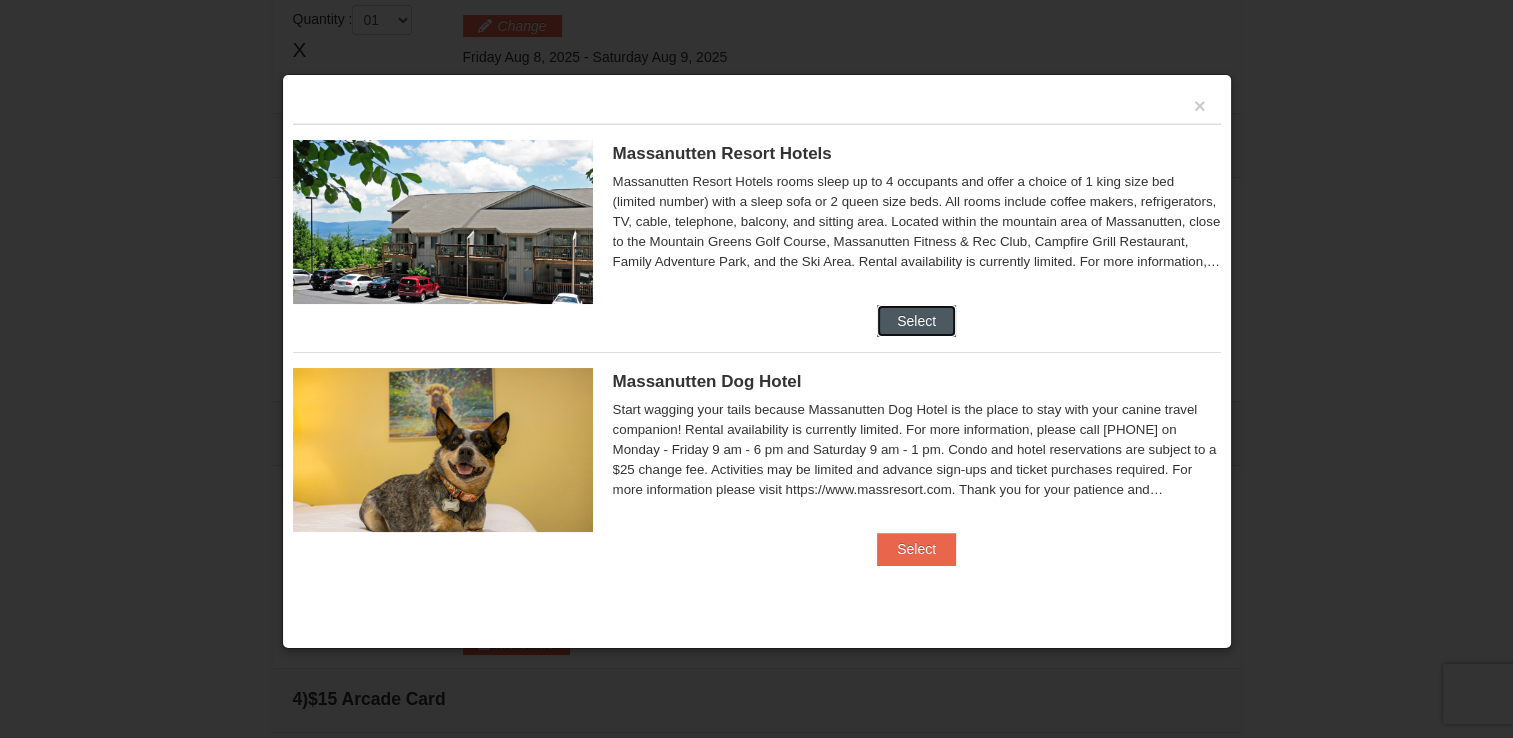 click on "Select" at bounding box center [916, 321] 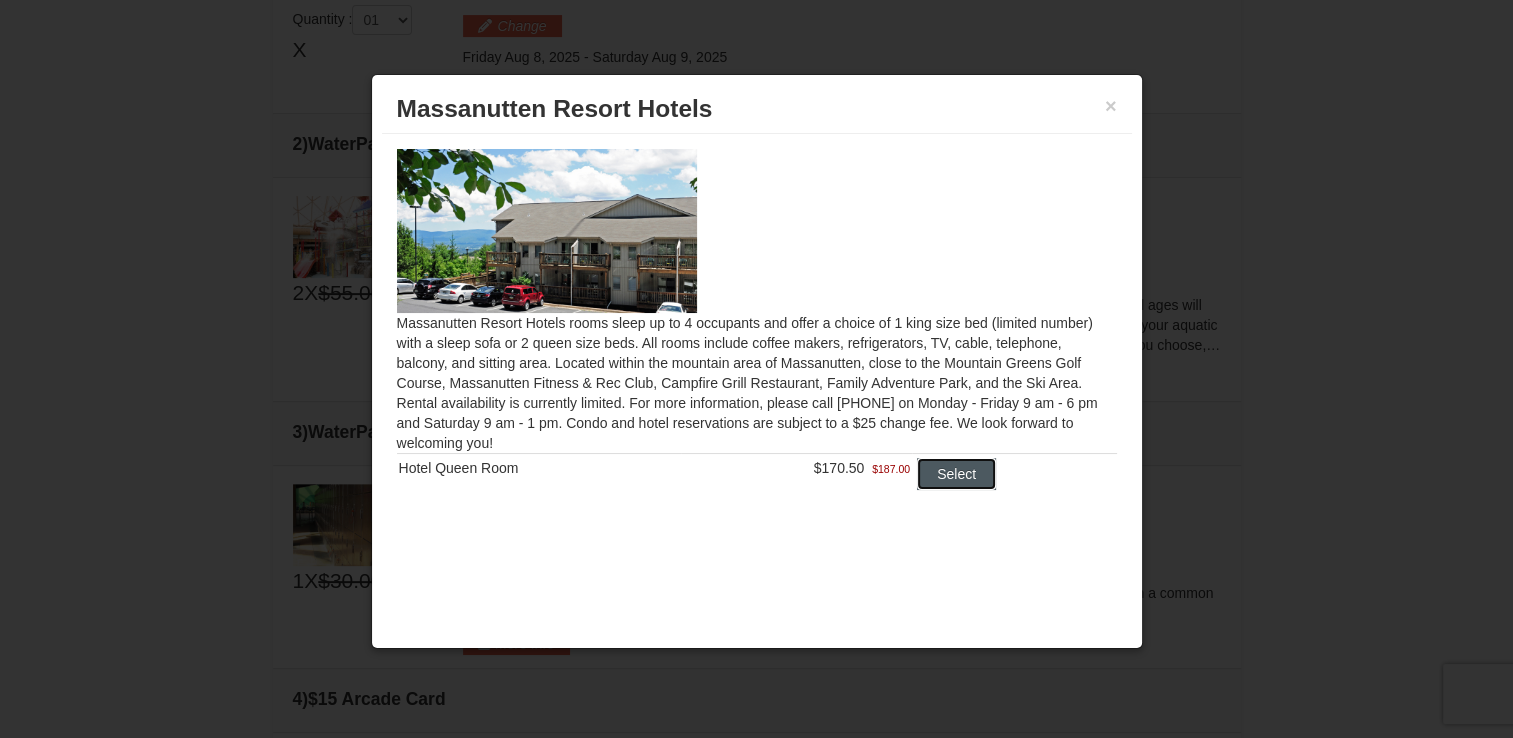 click on "Select" at bounding box center [956, 474] 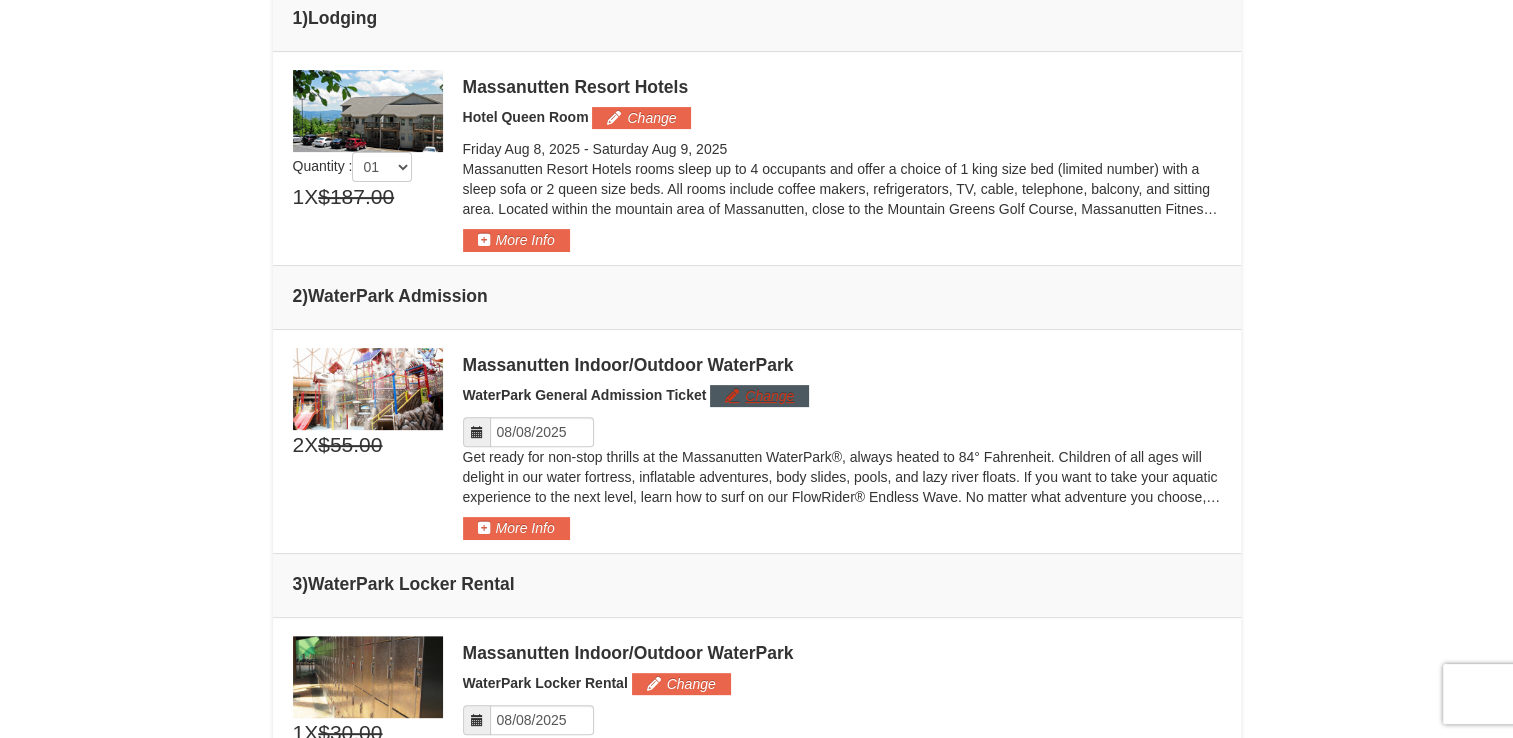 scroll, scrollTop: 575, scrollLeft: 0, axis: vertical 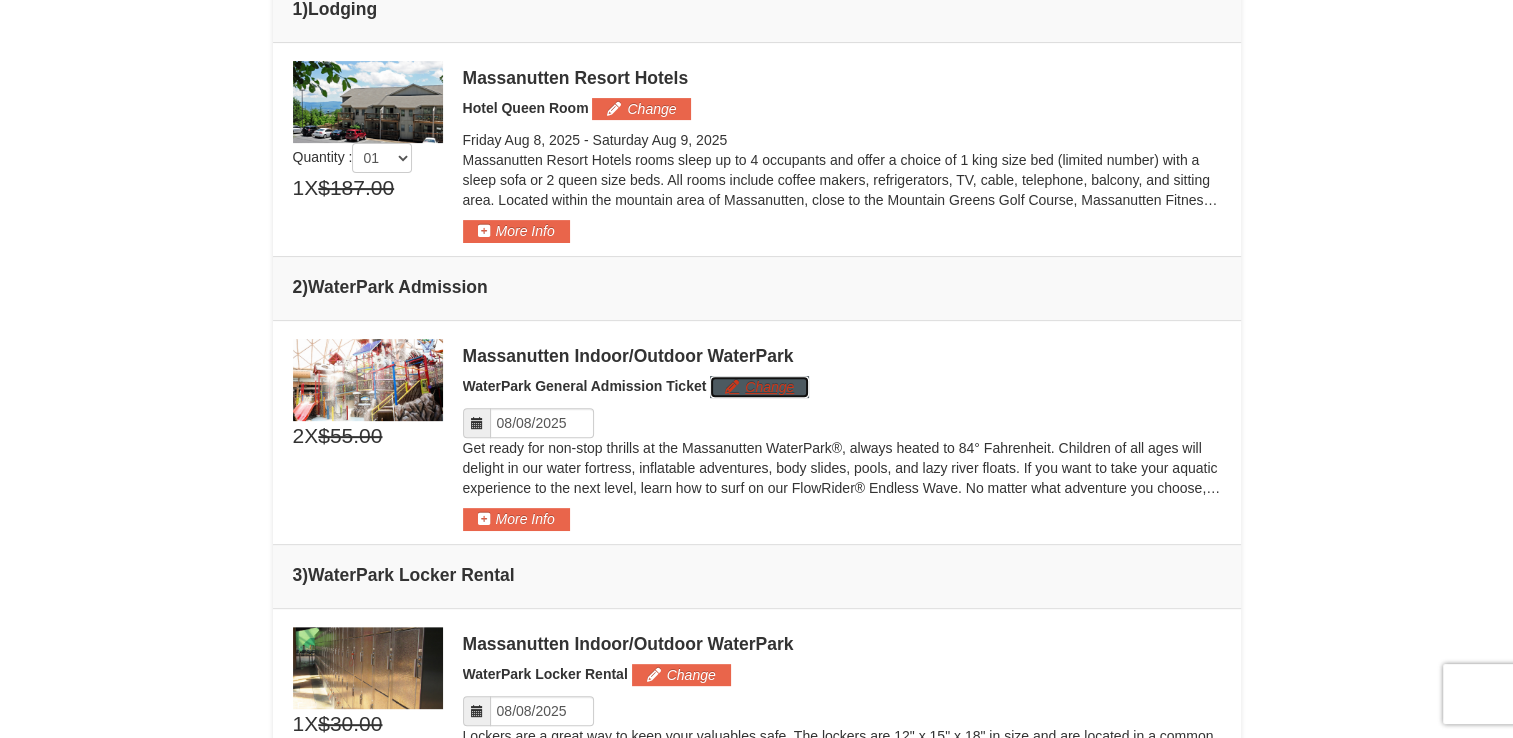 click on "Change" at bounding box center (759, 387) 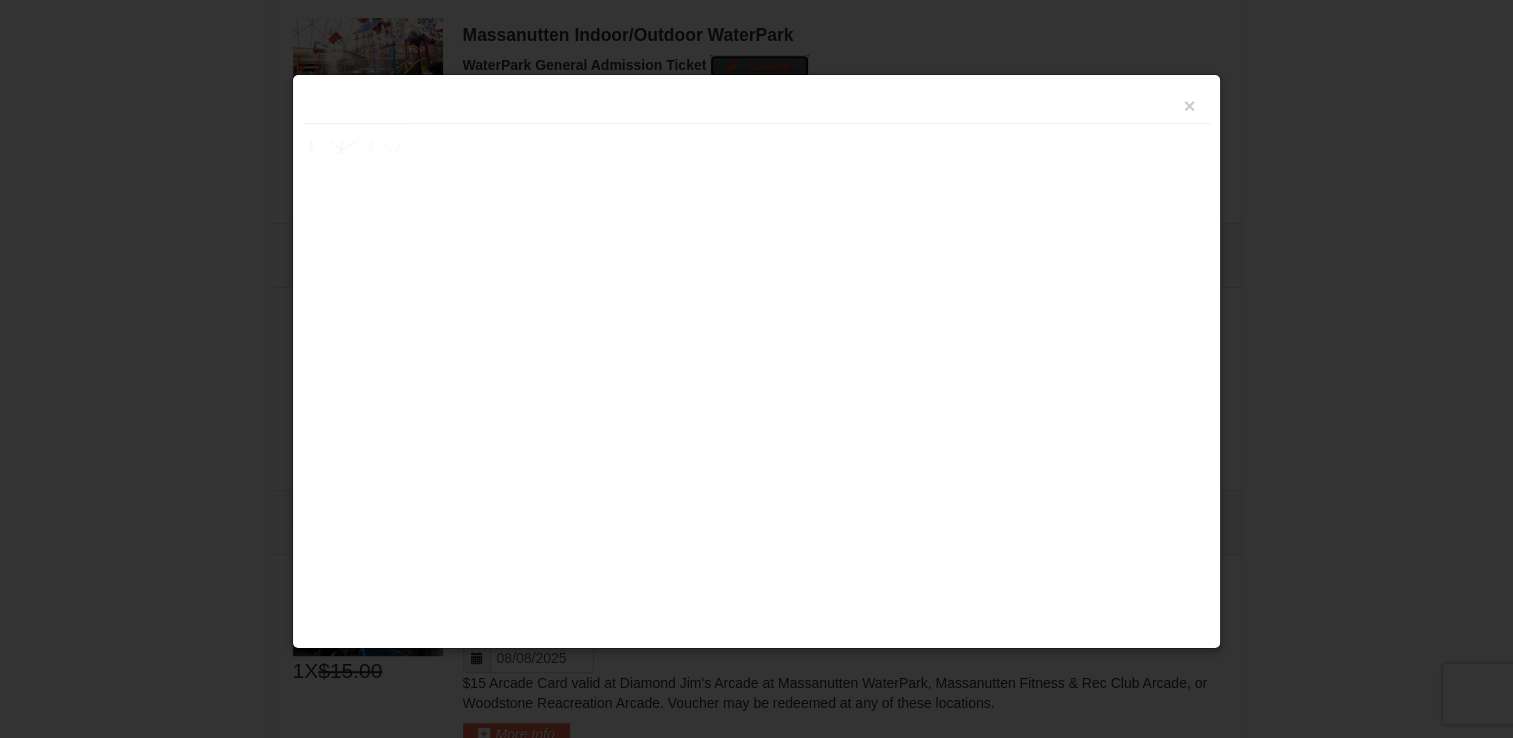 scroll, scrollTop: 912, scrollLeft: 0, axis: vertical 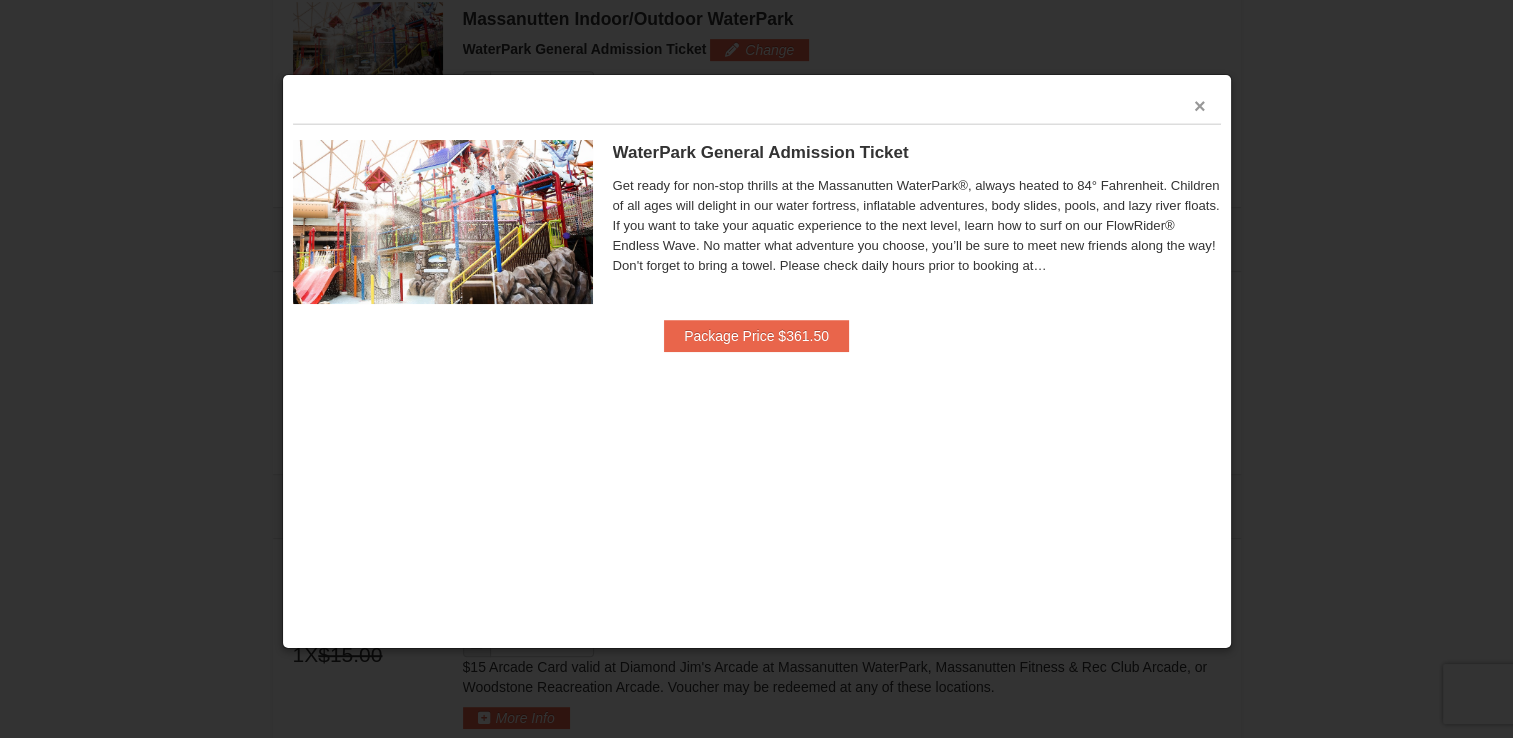 click on "×" at bounding box center [1200, 106] 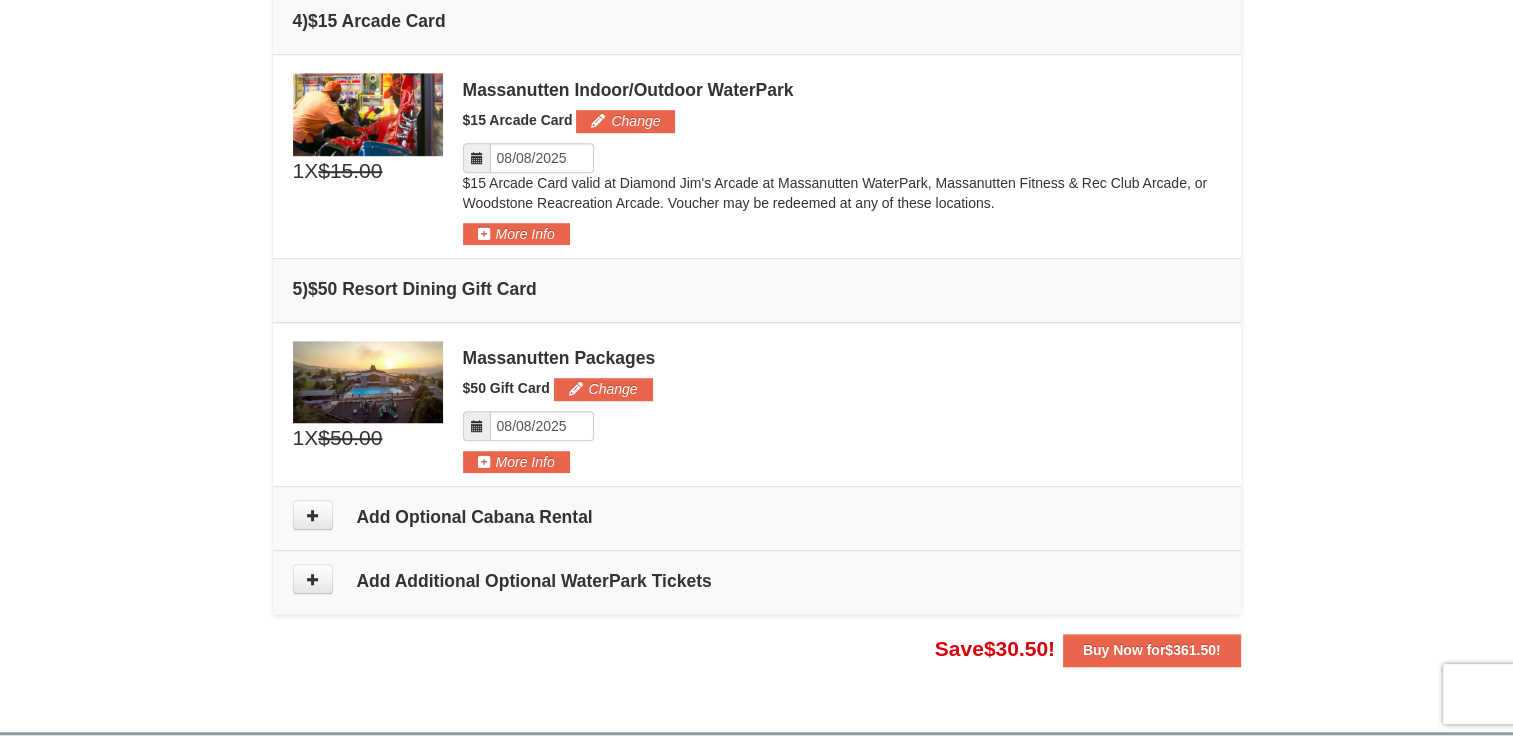 scroll, scrollTop: 1396, scrollLeft: 0, axis: vertical 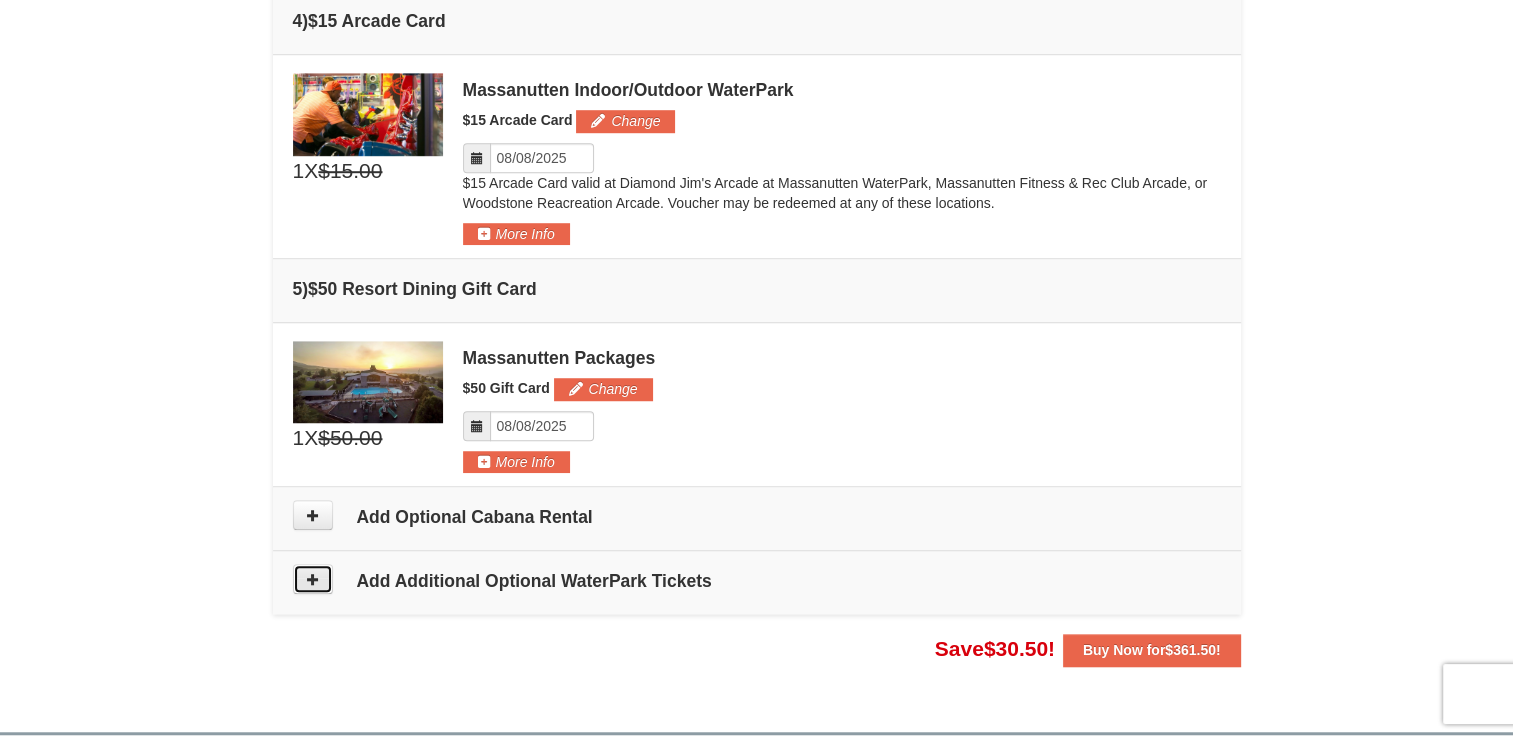 click at bounding box center [313, 579] 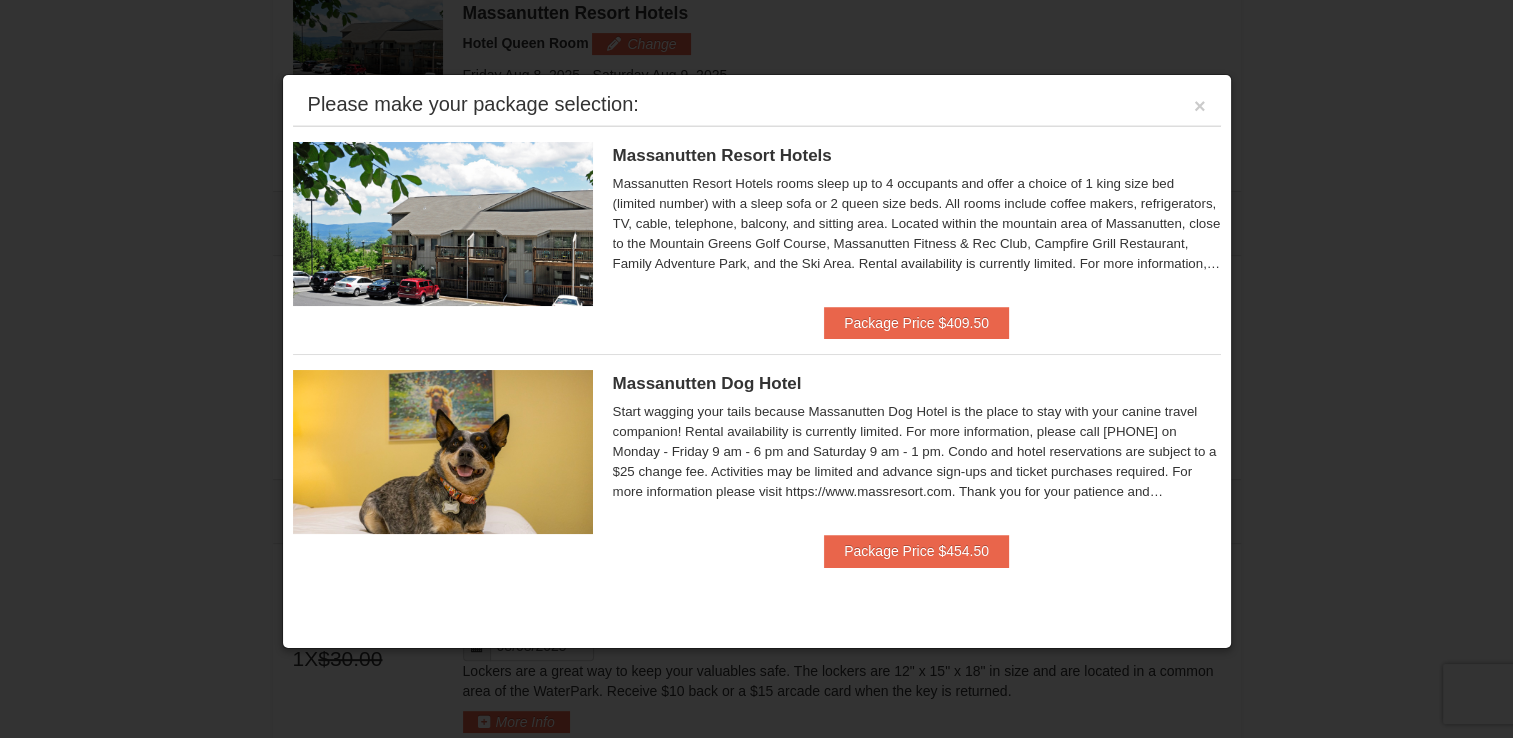 scroll, scrollTop: 635, scrollLeft: 0, axis: vertical 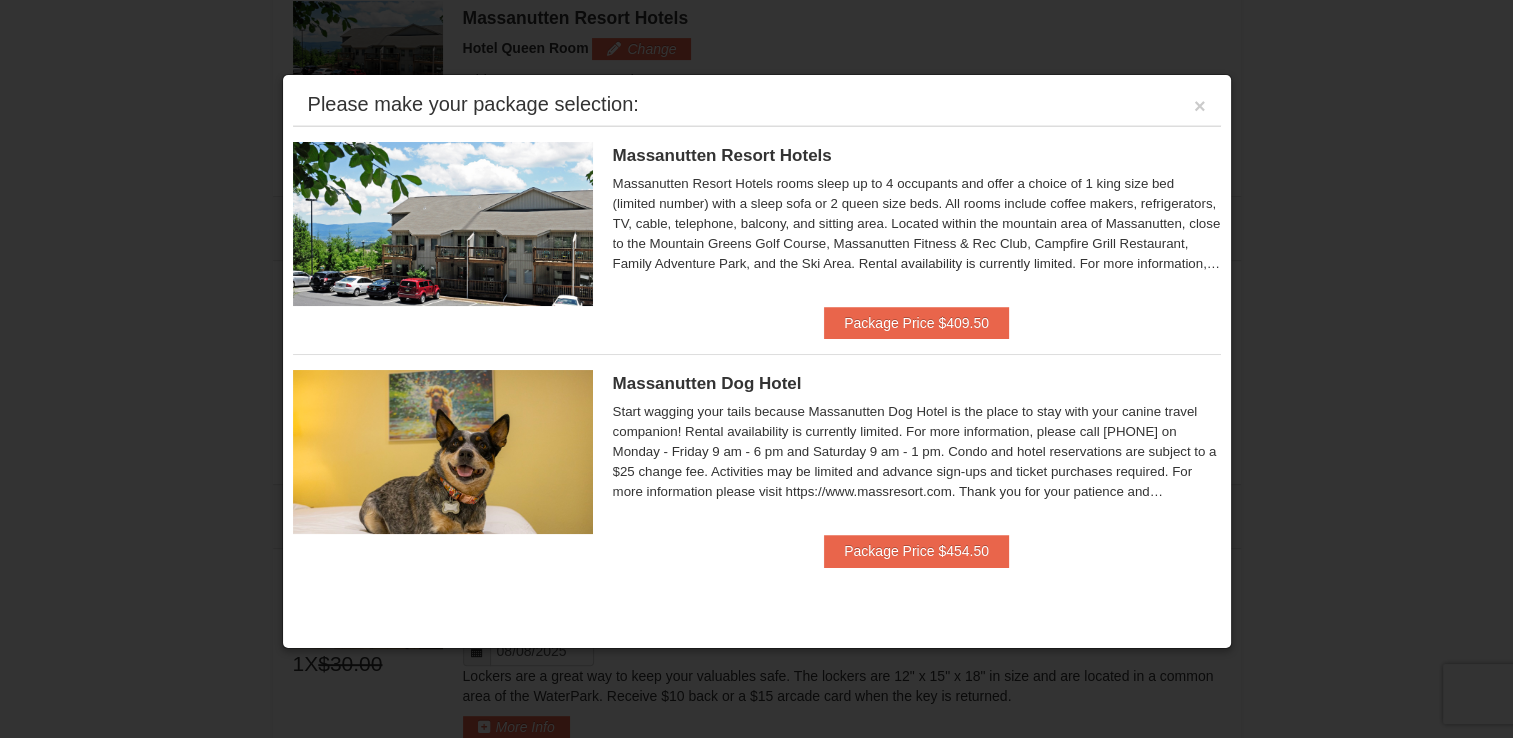 click at bounding box center (756, 369) 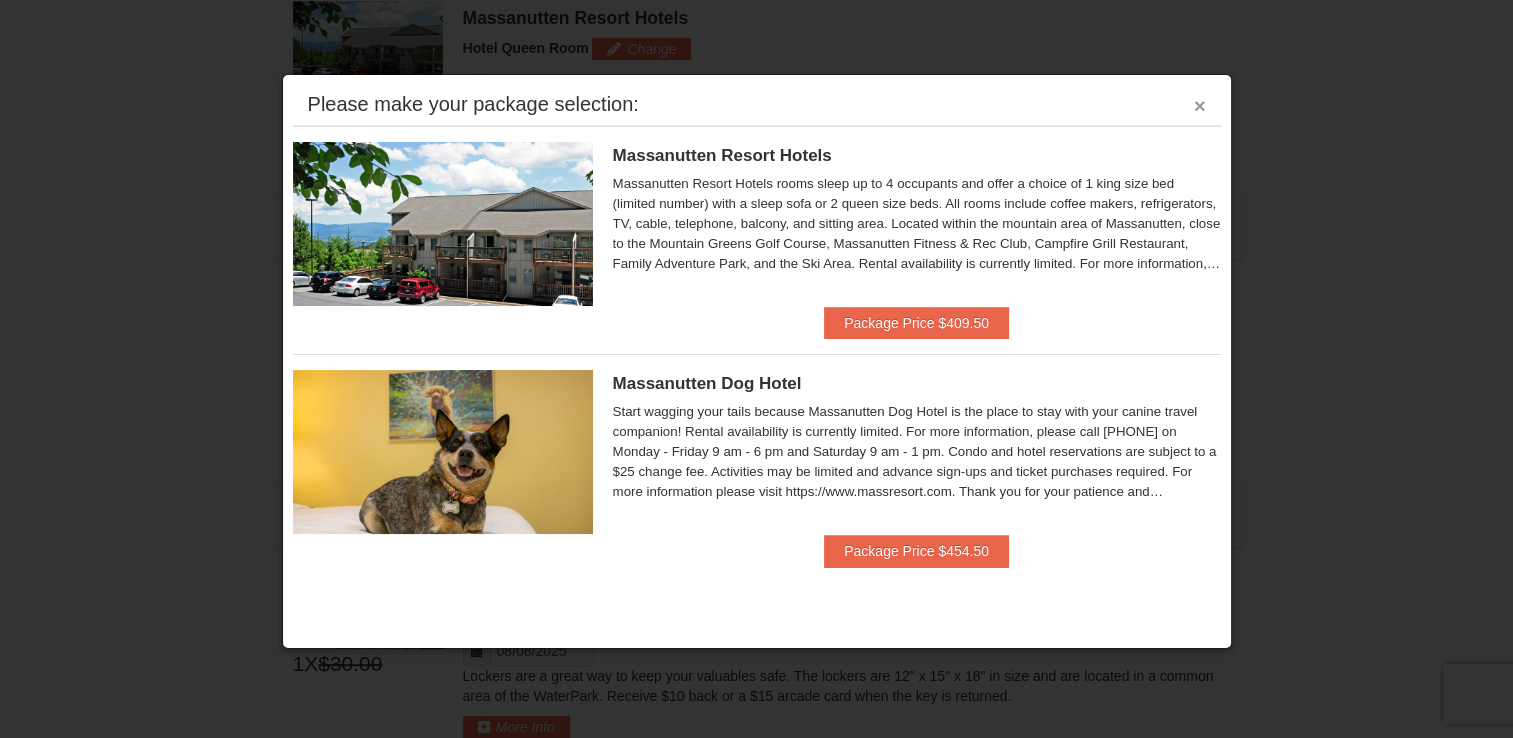 click on "×" at bounding box center [1200, 106] 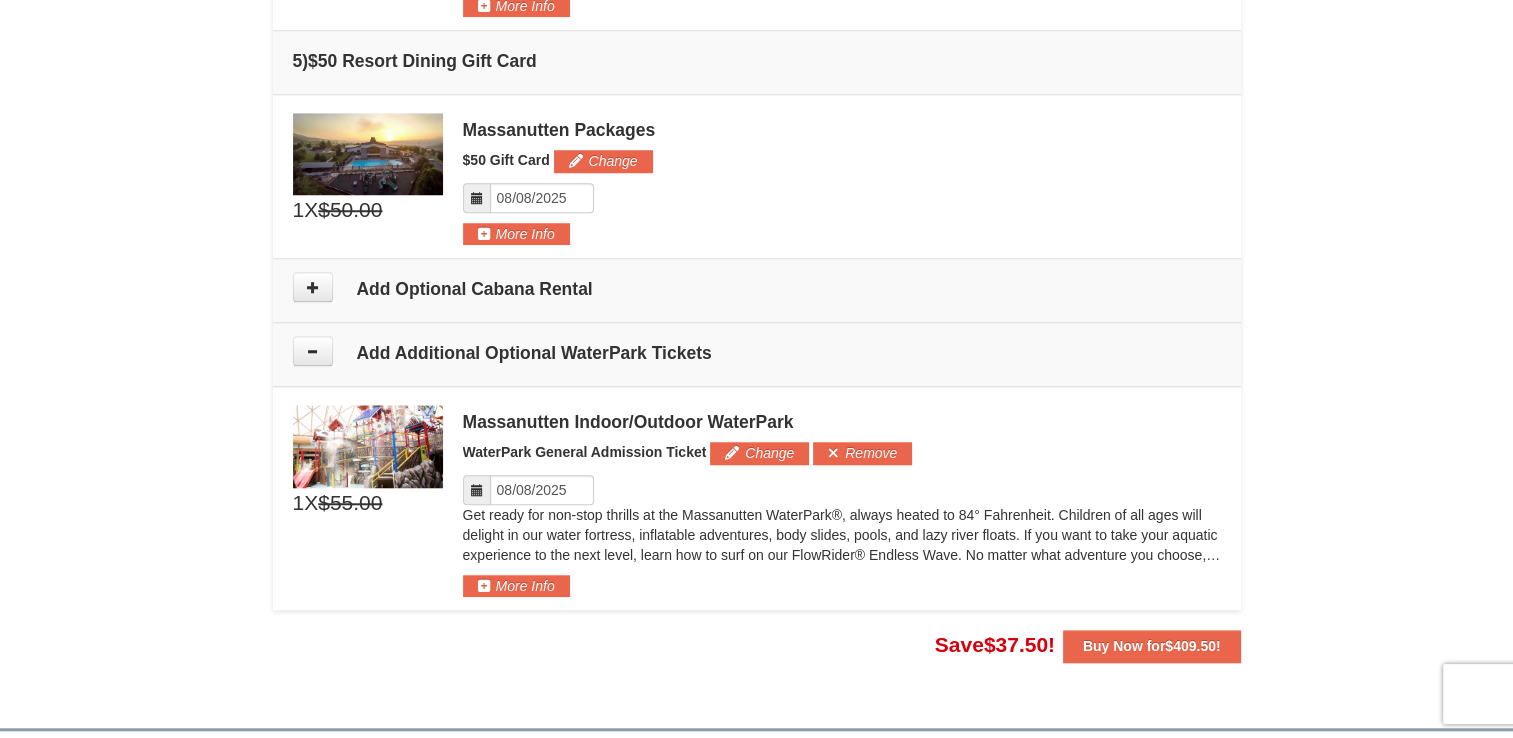 scroll, scrollTop: 1634, scrollLeft: 0, axis: vertical 